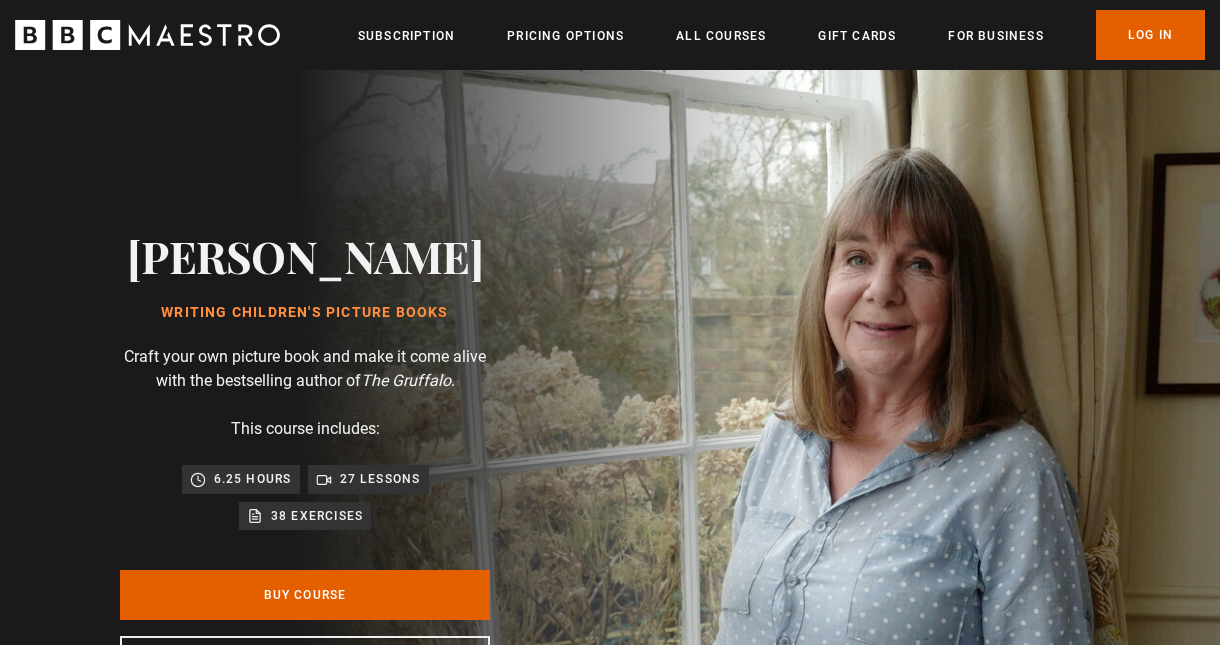 scroll, scrollTop: 0, scrollLeft: 0, axis: both 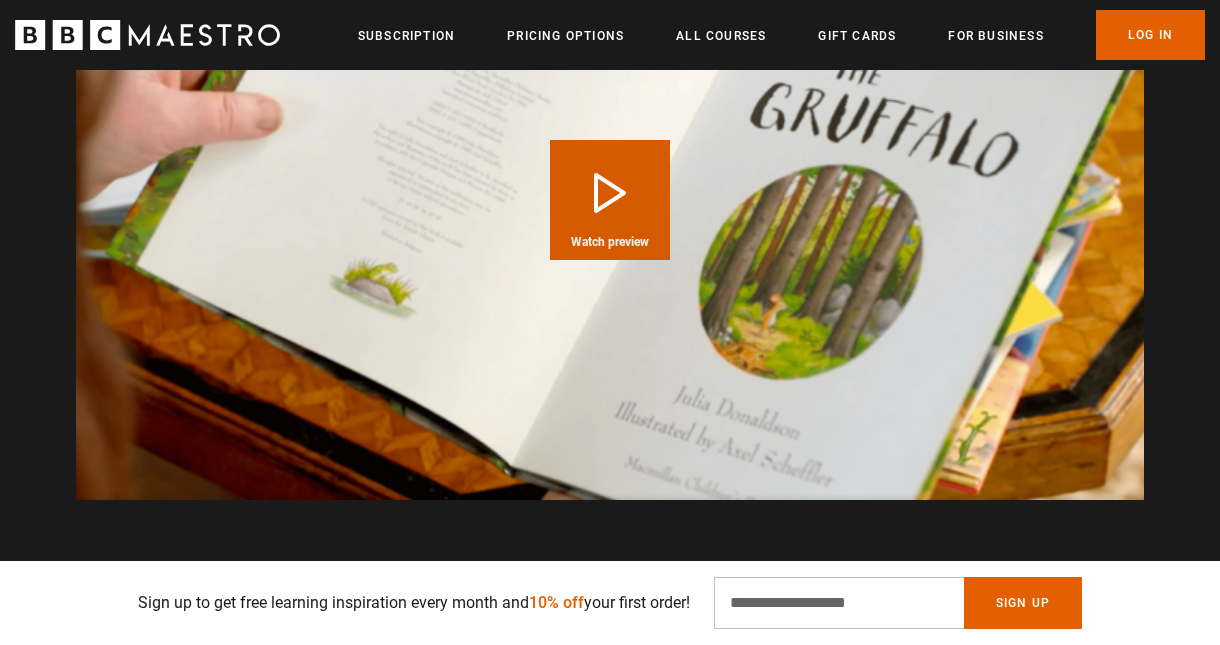click on "Play Course overview for Writing Children's Picture Books with Julia Donaldson Watch preview" at bounding box center (610, 200) 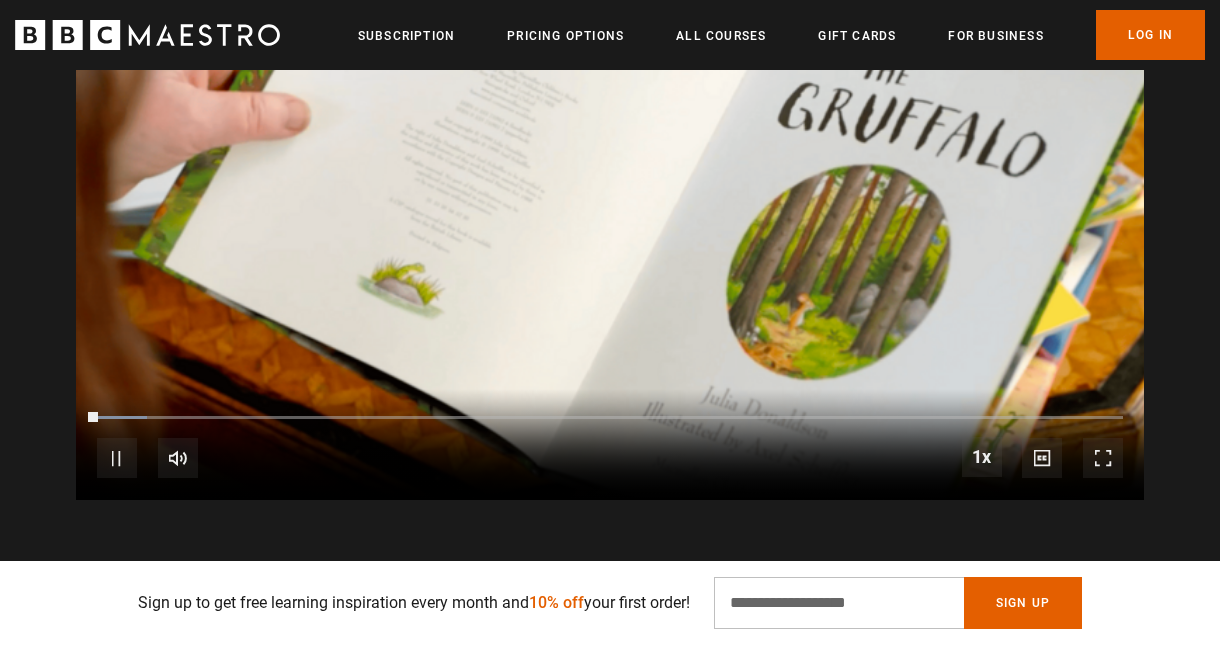 scroll, scrollTop: 1976, scrollLeft: 0, axis: vertical 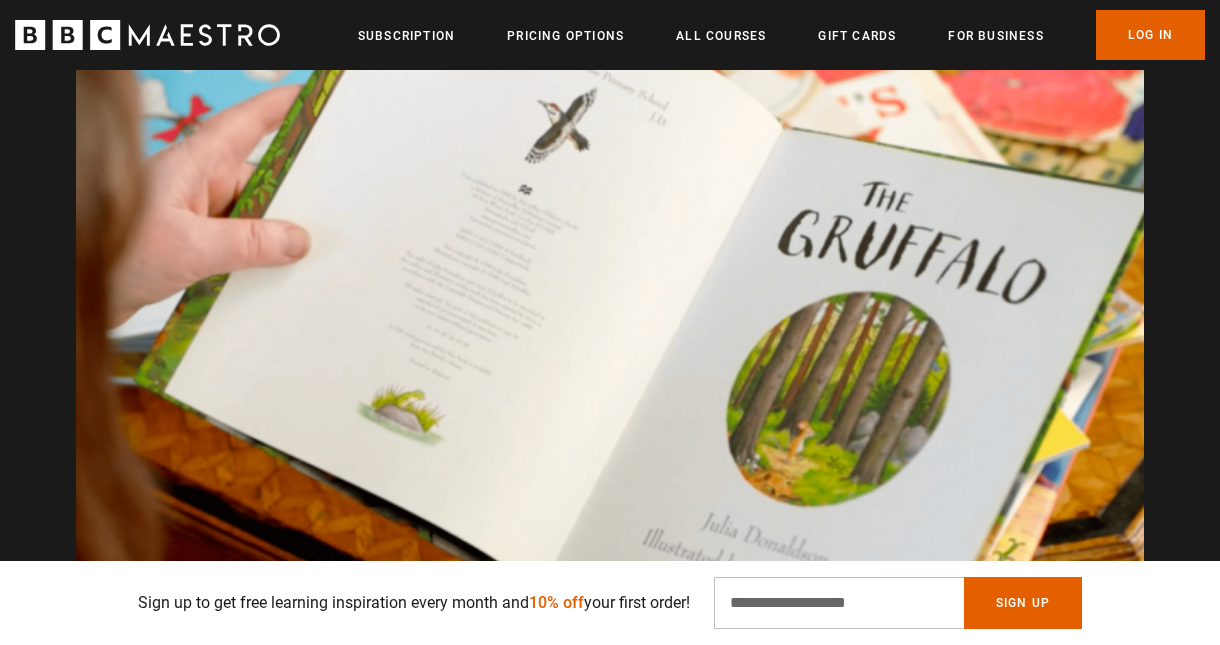 drag, startPoint x: 934, startPoint y: 2, endPoint x: 754, endPoint y: 394, distance: 431.35138 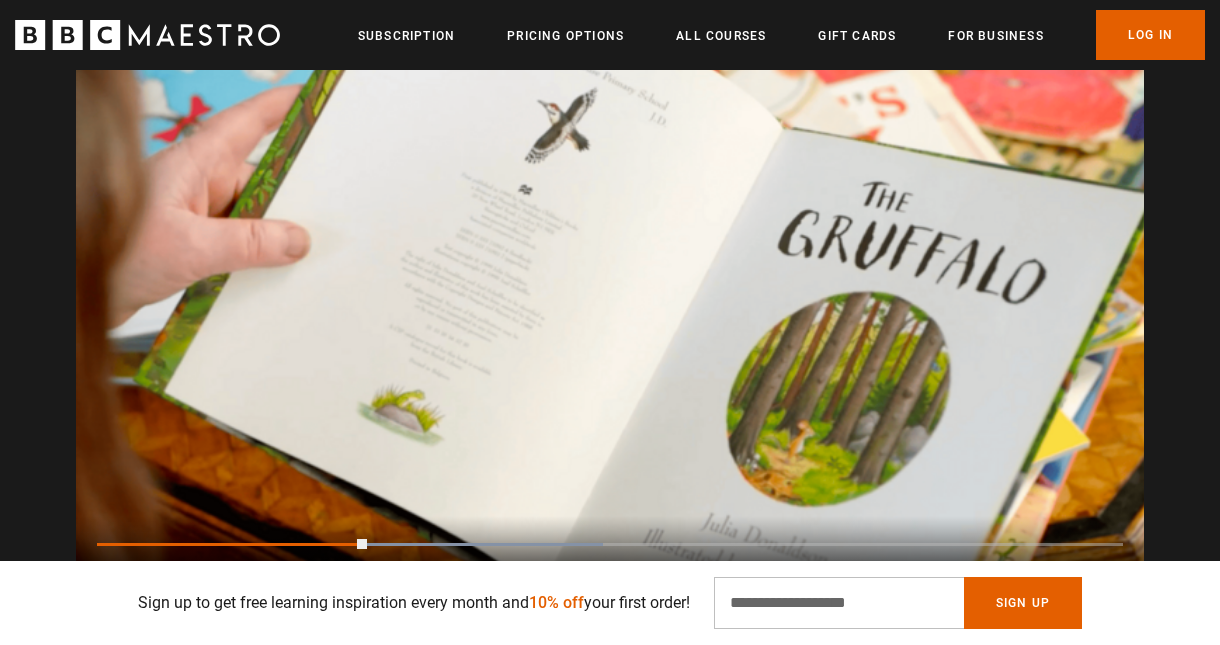click at bounding box center [610, 326] 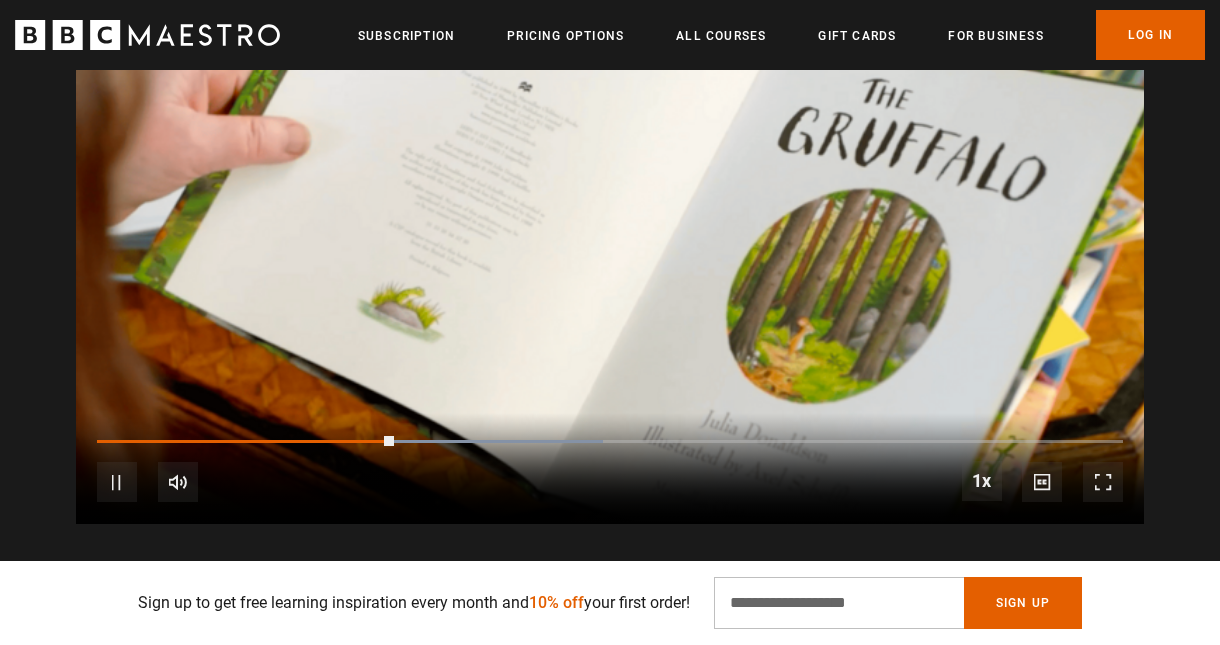 scroll, scrollTop: 2080, scrollLeft: 0, axis: vertical 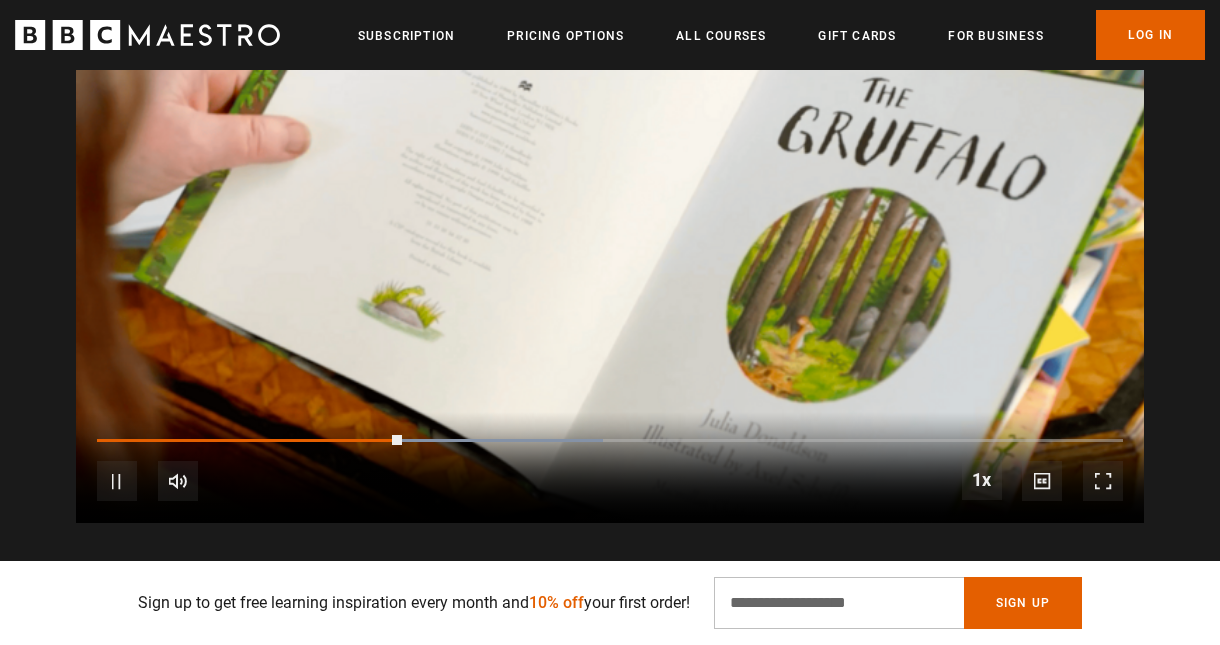 click at bounding box center [1103, 481] 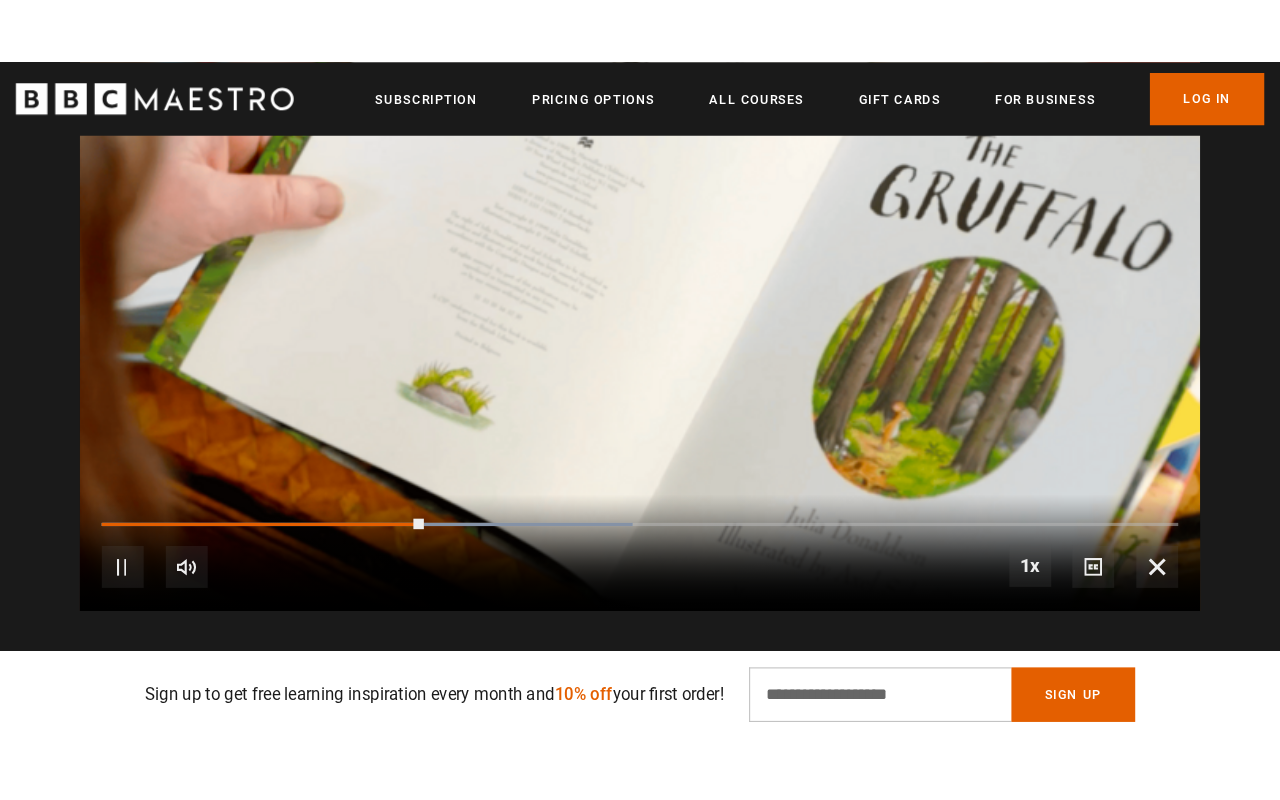 scroll, scrollTop: 0, scrollLeft: 0, axis: both 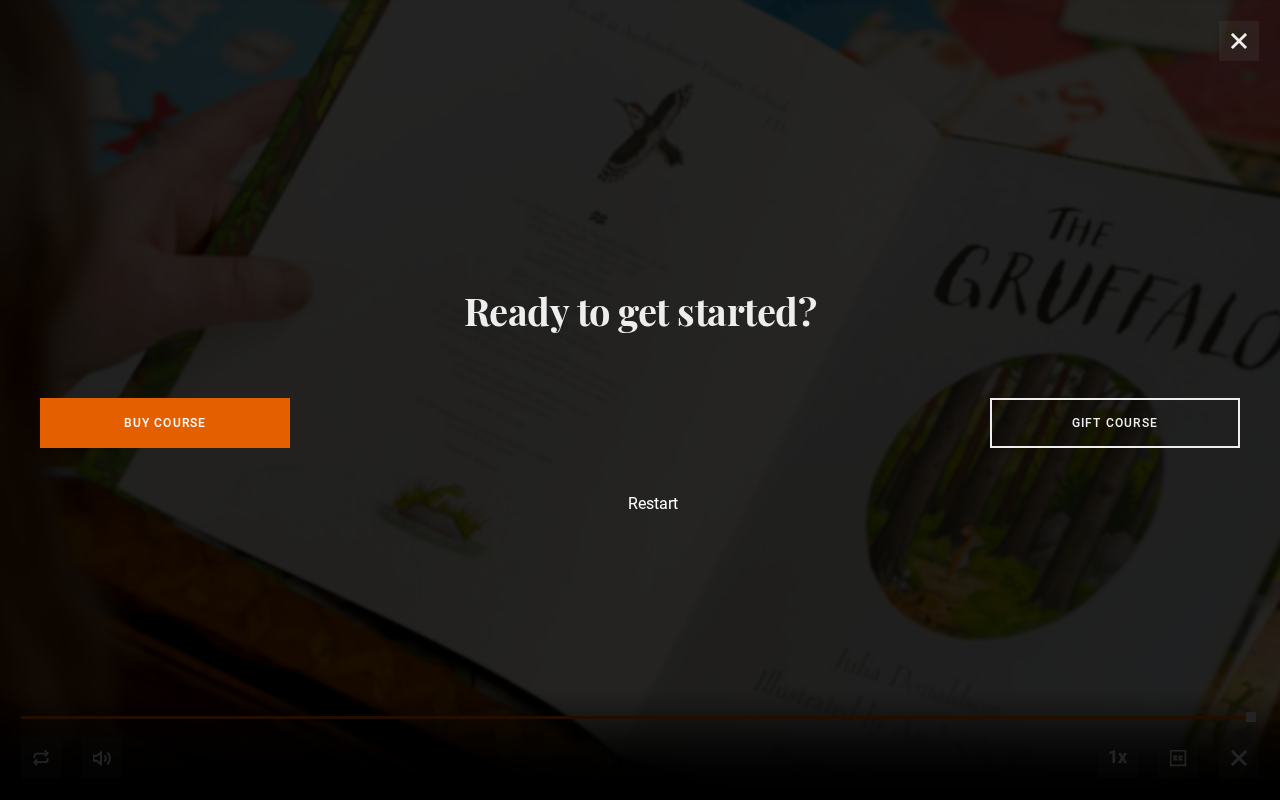 click on "Ready to get started?
Buy Course
Gift course
Restart" at bounding box center [640, 400] 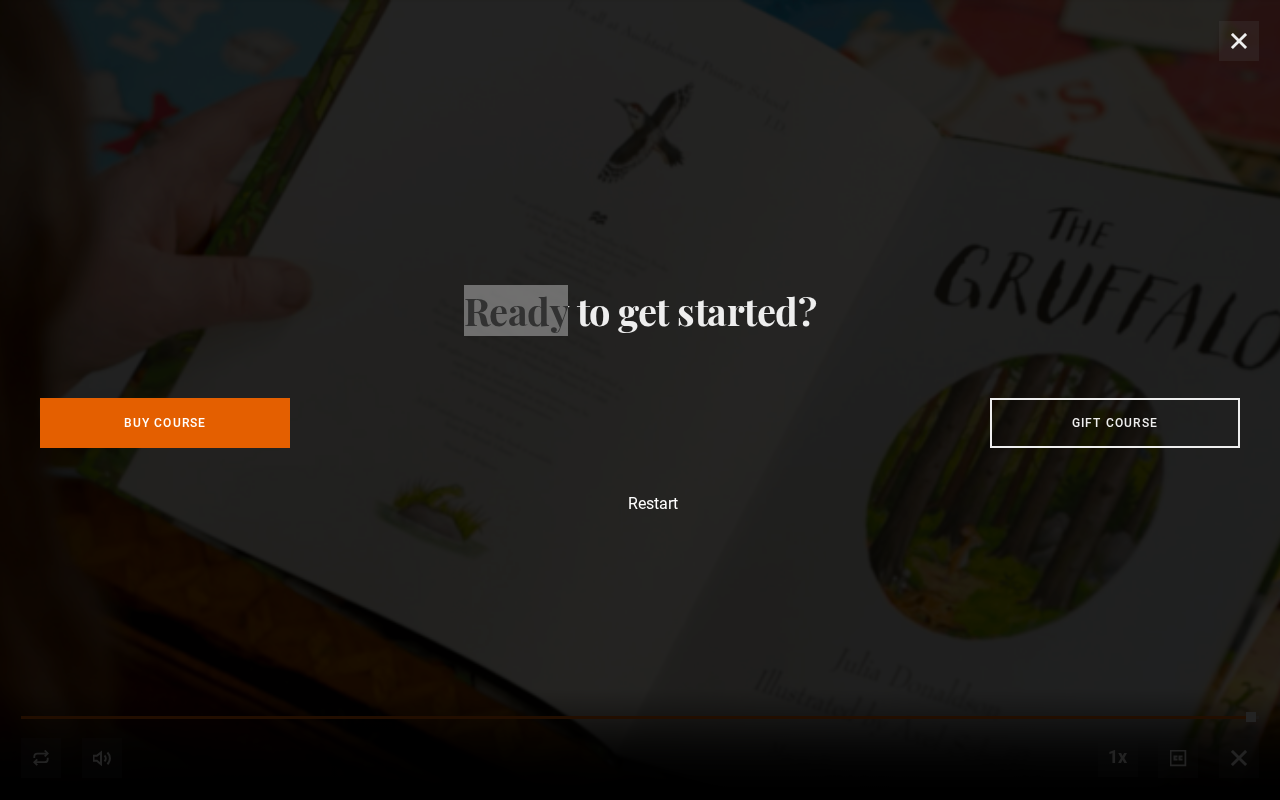 click on "Ready to get started?
Buy Course
Gift course
Restart" at bounding box center (640, 400) 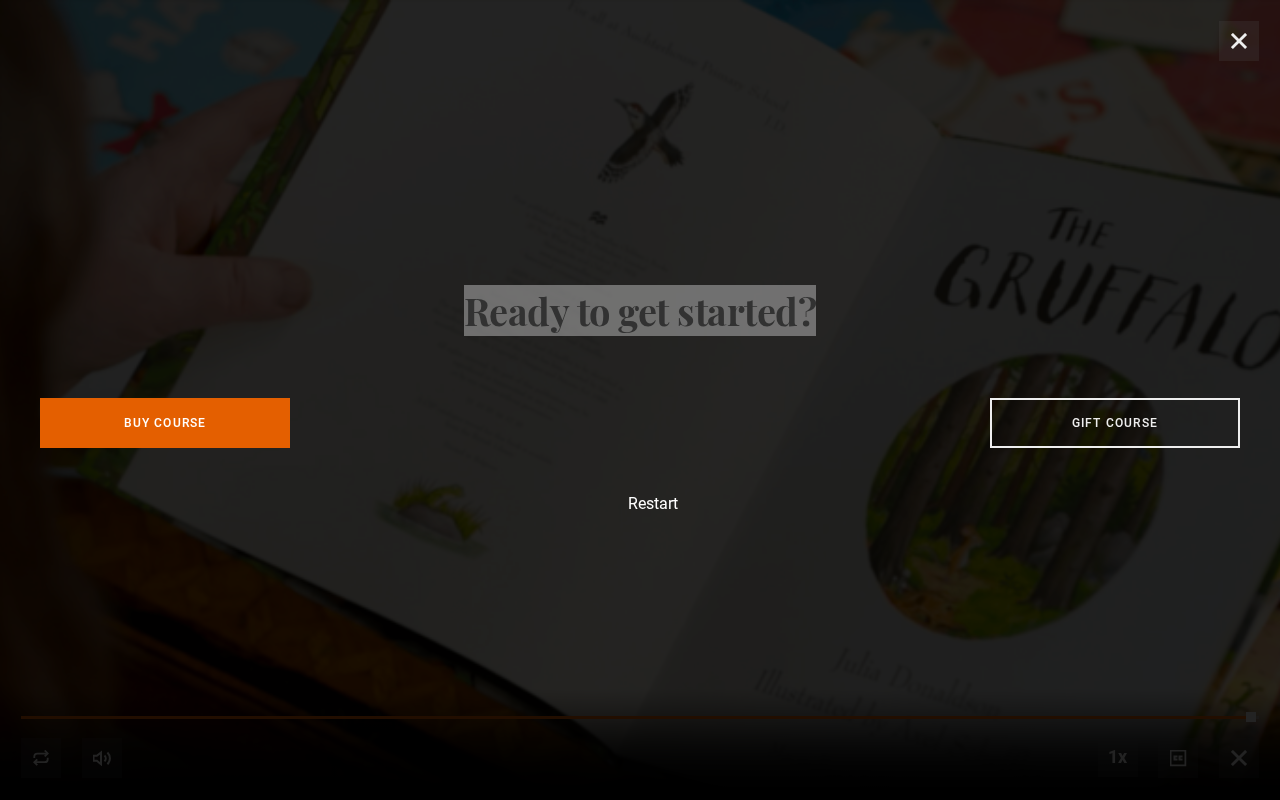 click on "Ready to get started?
Buy Course
Gift course
Restart" at bounding box center (640, 400) 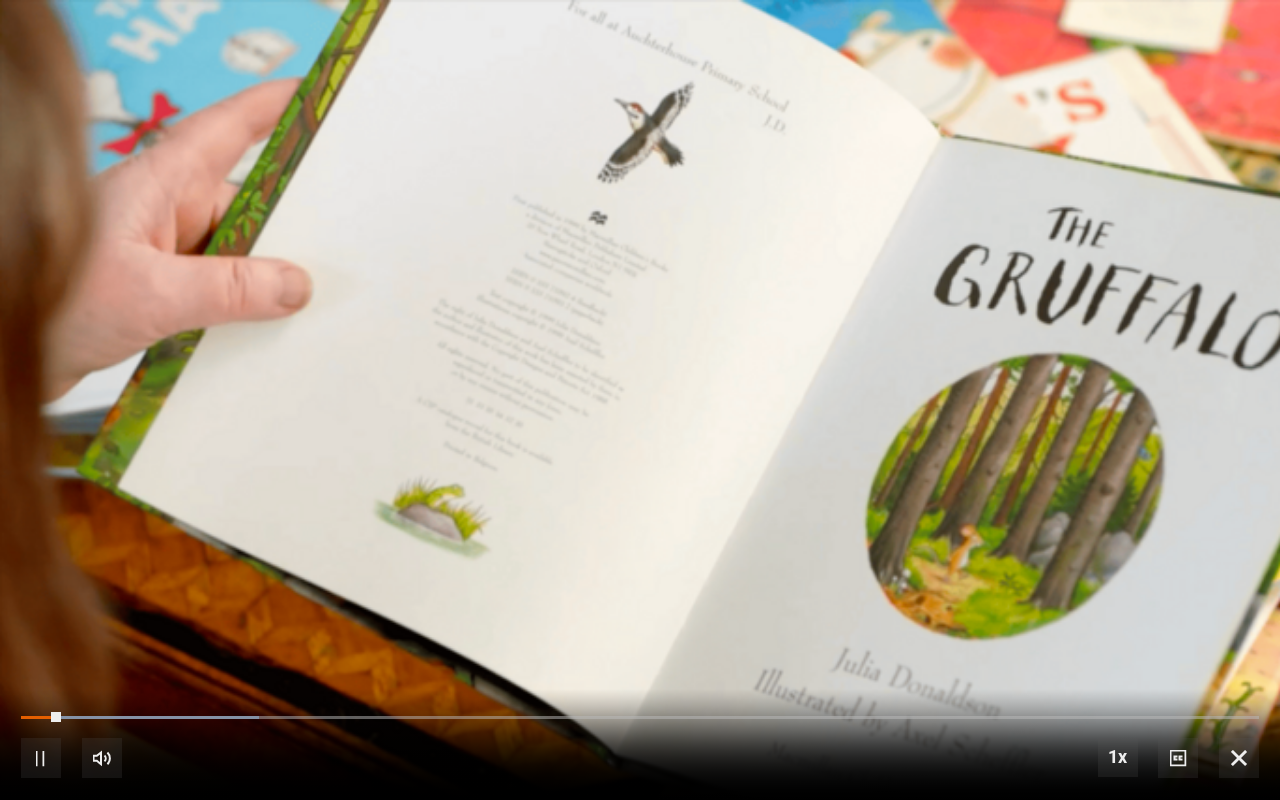 click at bounding box center (1239, 758) 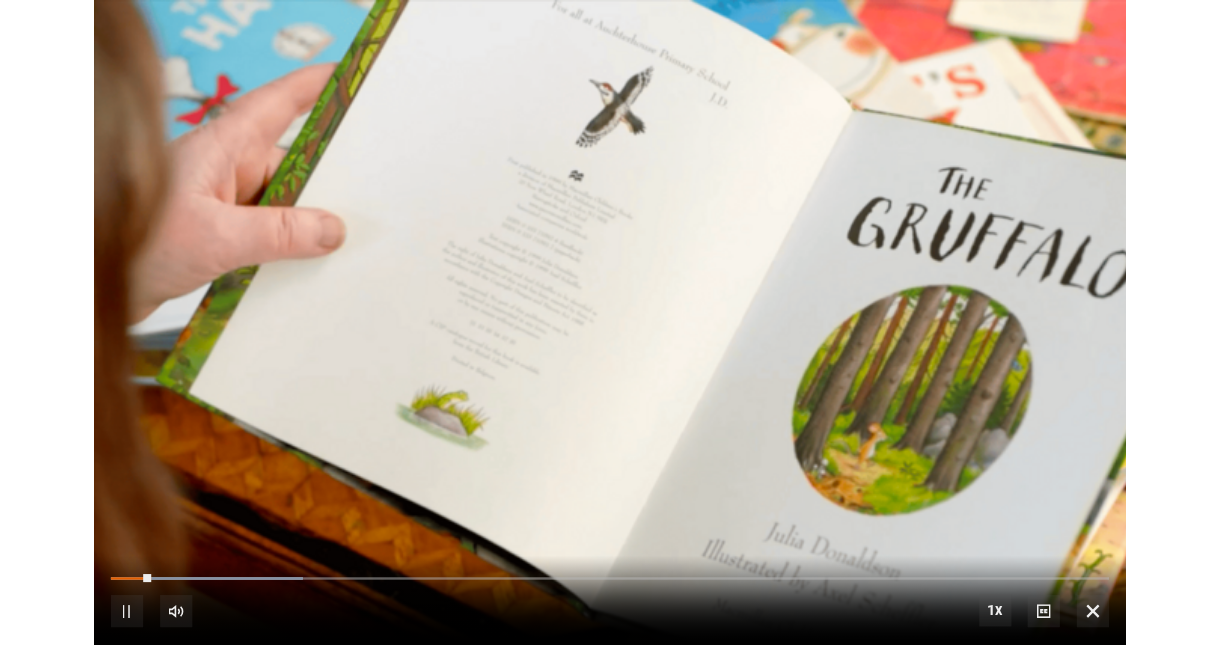 scroll, scrollTop: 2080, scrollLeft: 0, axis: vertical 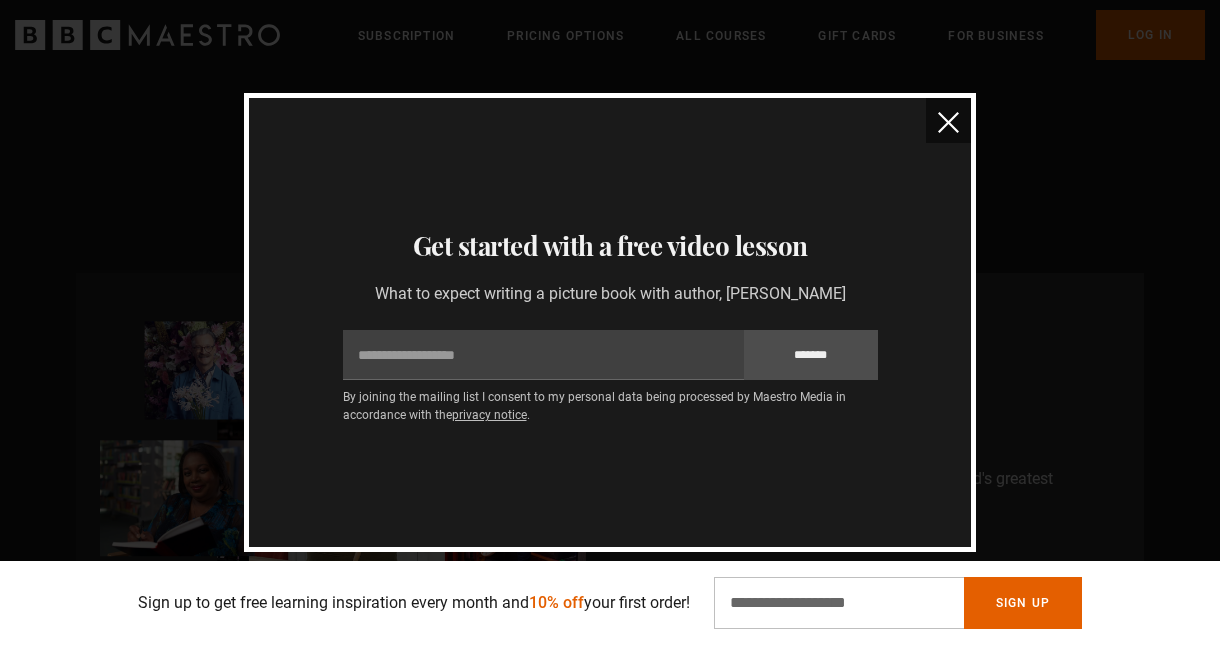 click at bounding box center (948, 122) 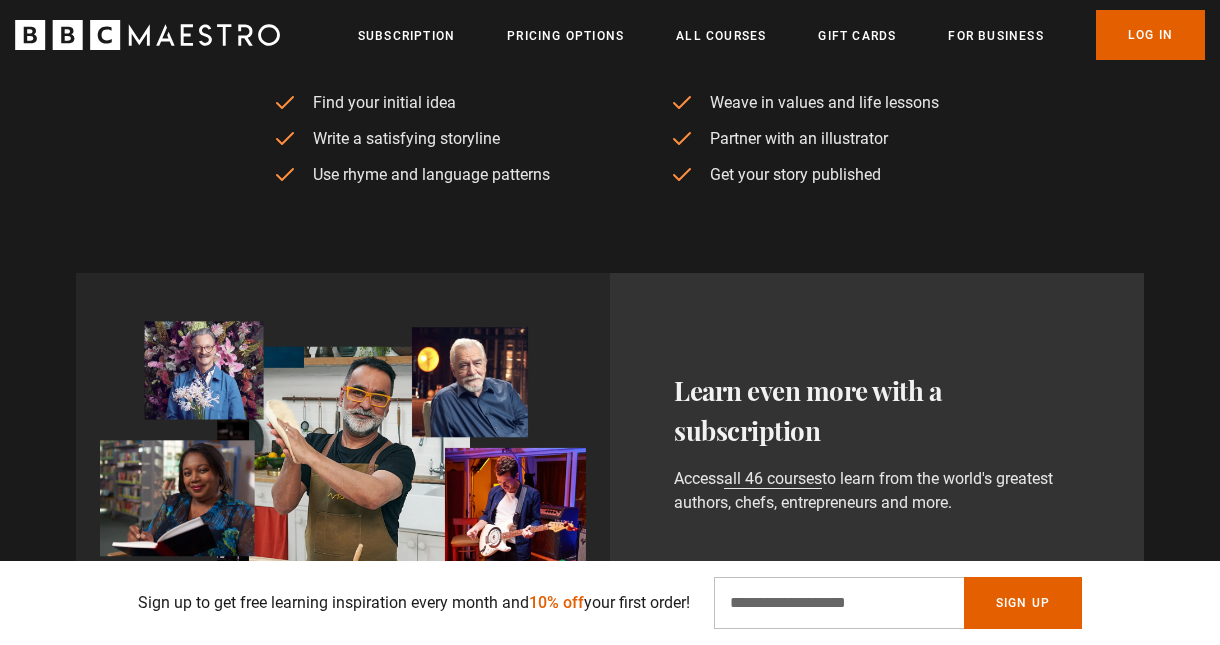 scroll, scrollTop: 940, scrollLeft: 0, axis: vertical 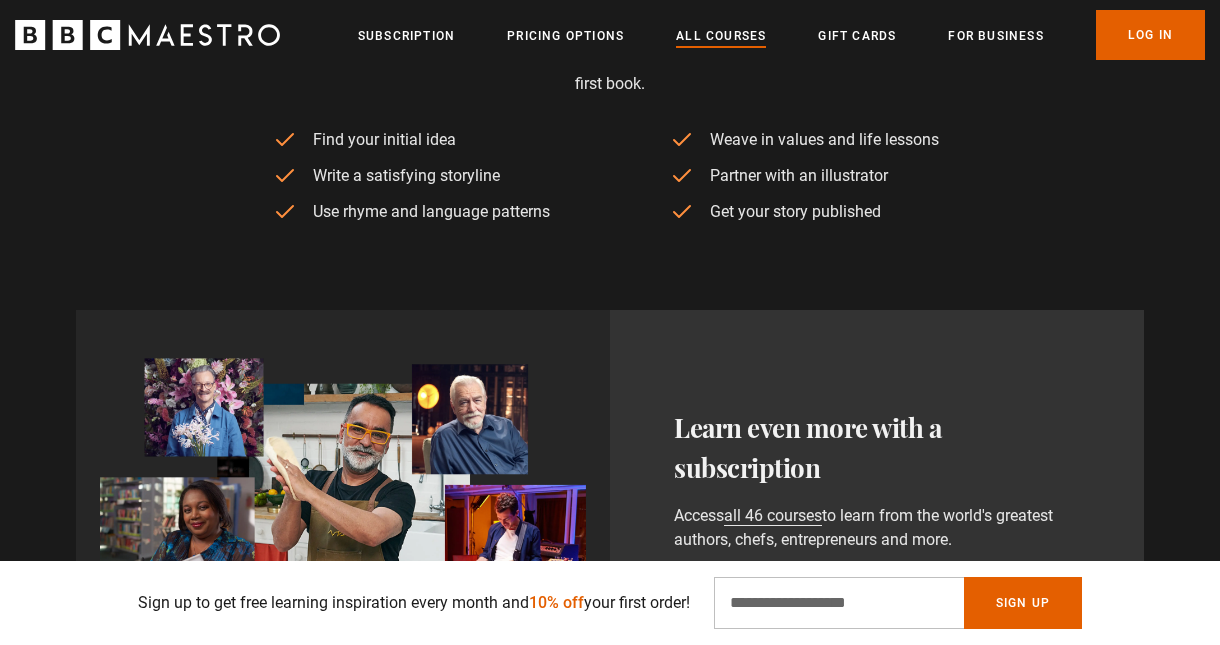 click on "All Courses" at bounding box center [721, 36] 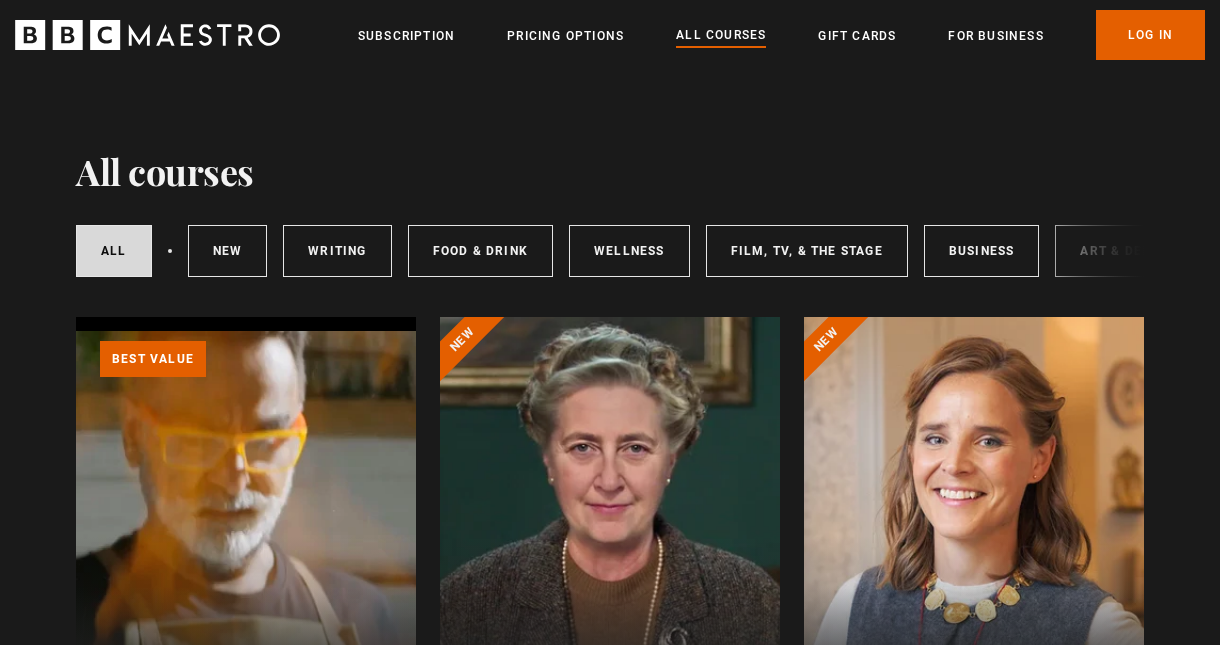 scroll, scrollTop: 247, scrollLeft: 0, axis: vertical 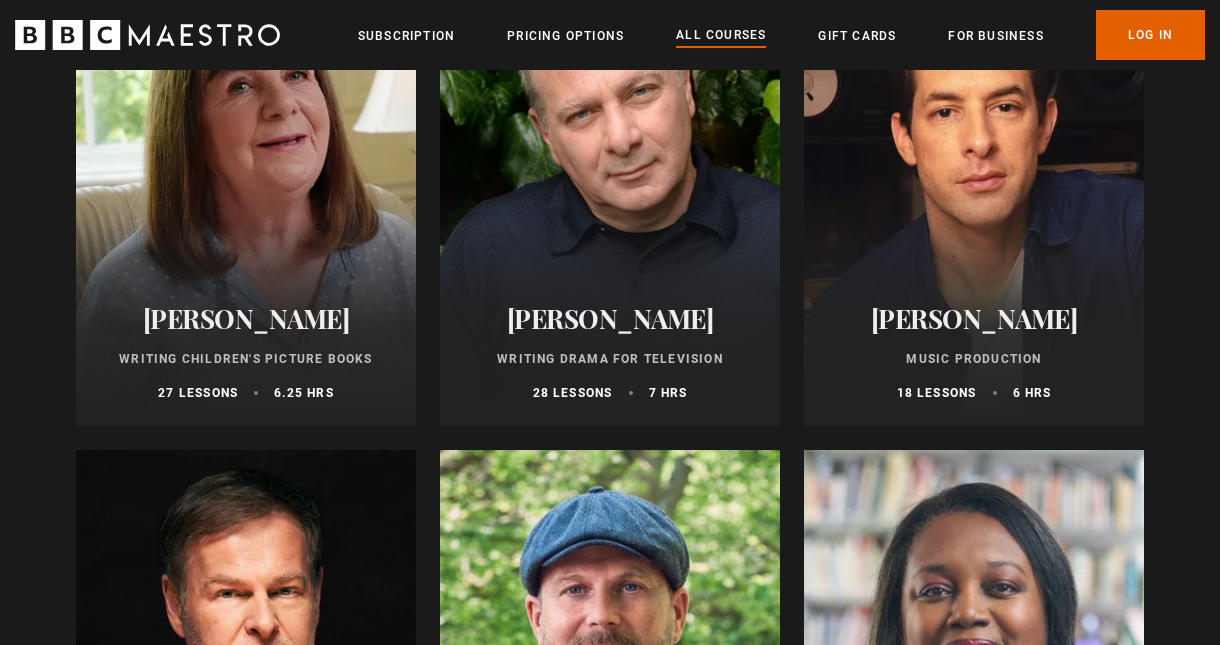 click at bounding box center [246, 186] 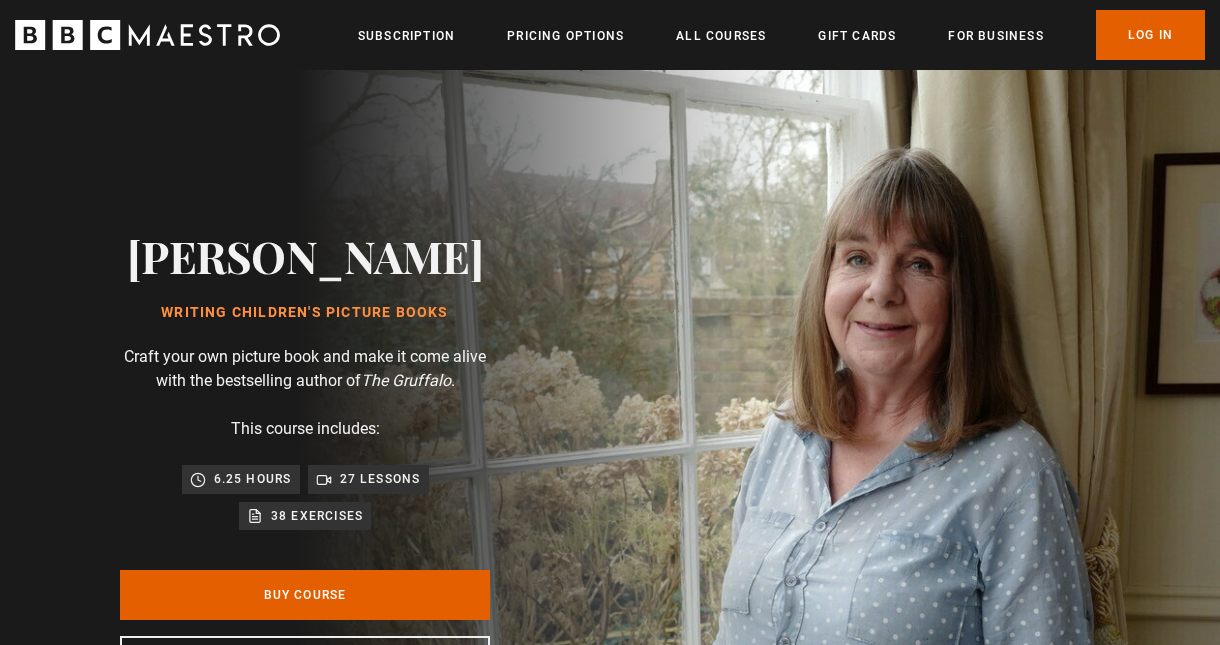 scroll, scrollTop: 0, scrollLeft: 0, axis: both 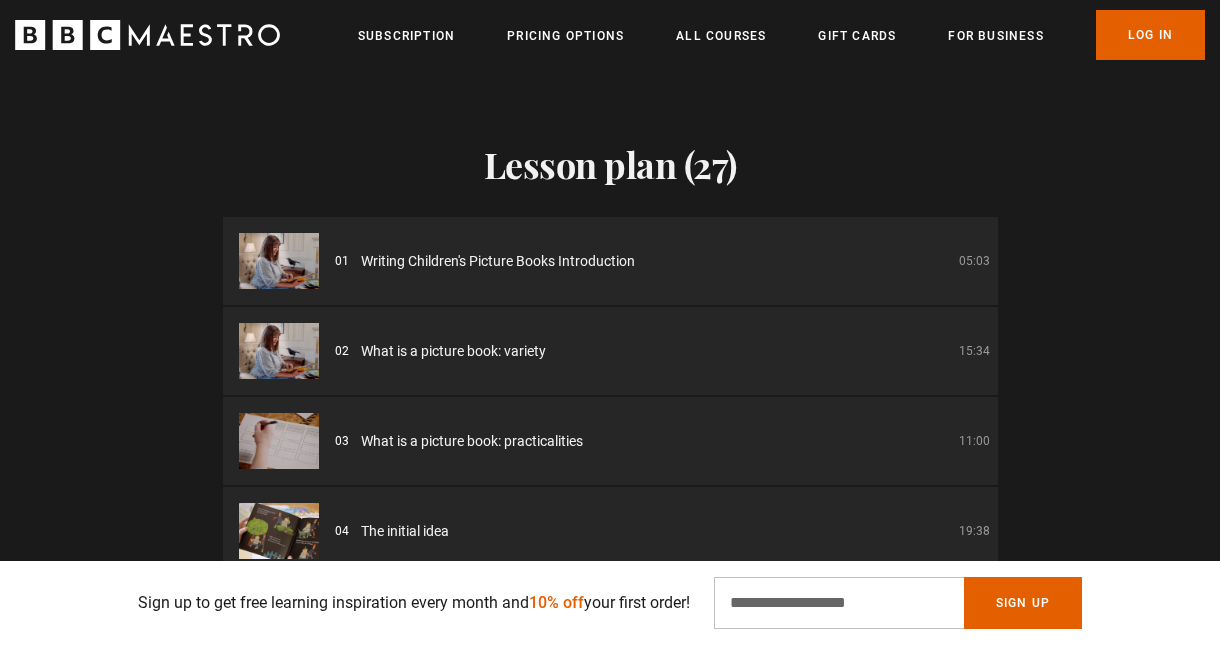 click on "Writing Children's Picture Books Introduction" at bounding box center [498, 261] 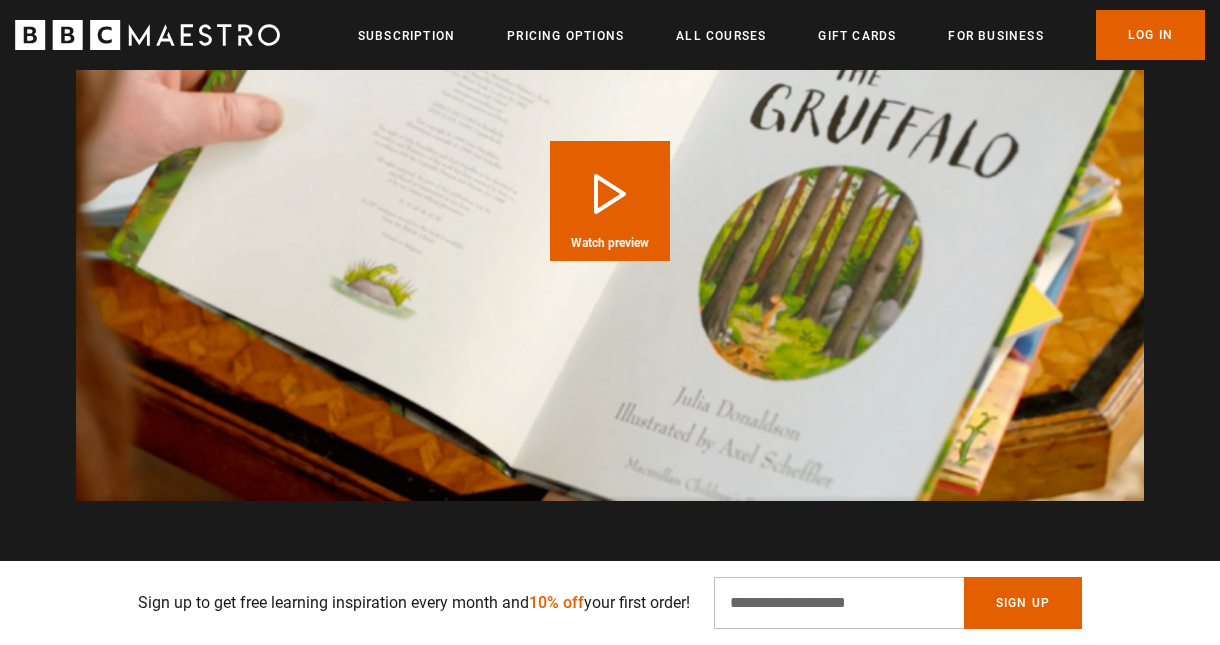 scroll, scrollTop: 2045, scrollLeft: 0, axis: vertical 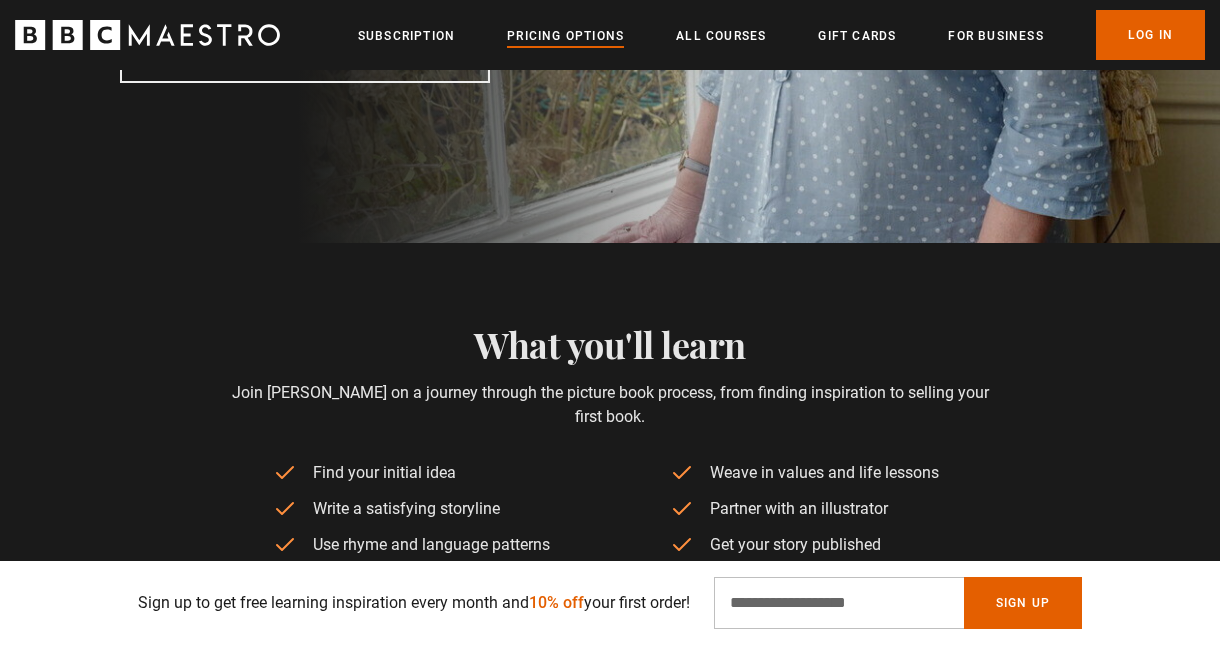 click on "Pricing Options" at bounding box center [565, 36] 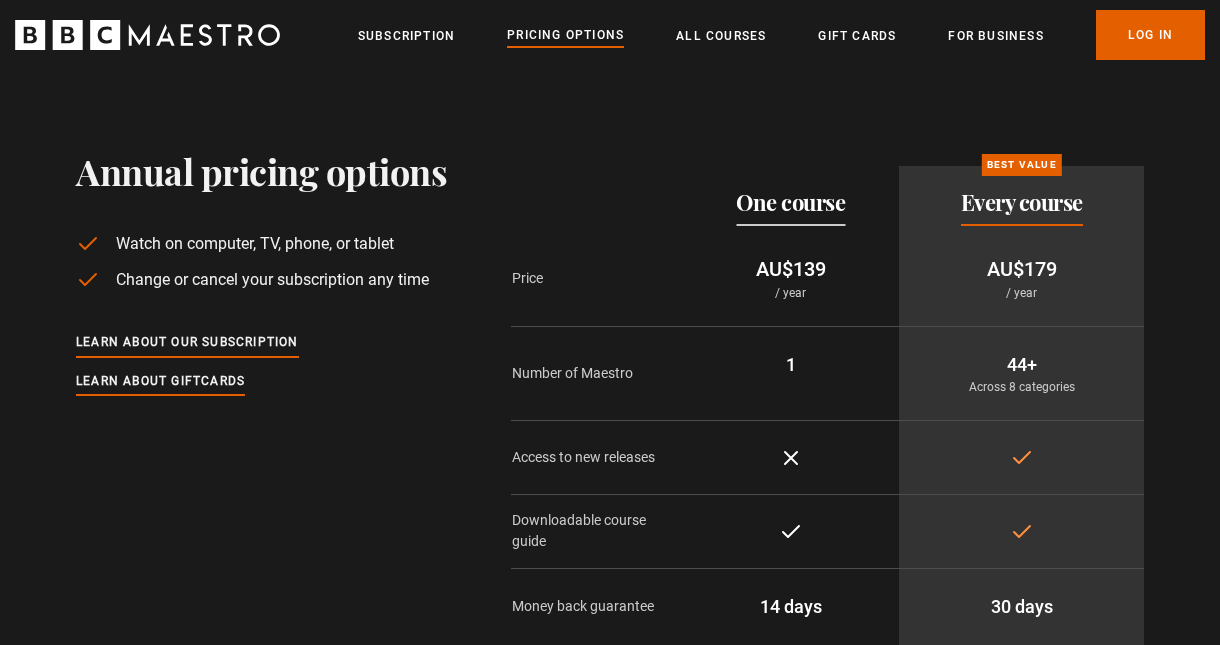 scroll, scrollTop: 0, scrollLeft: 0, axis: both 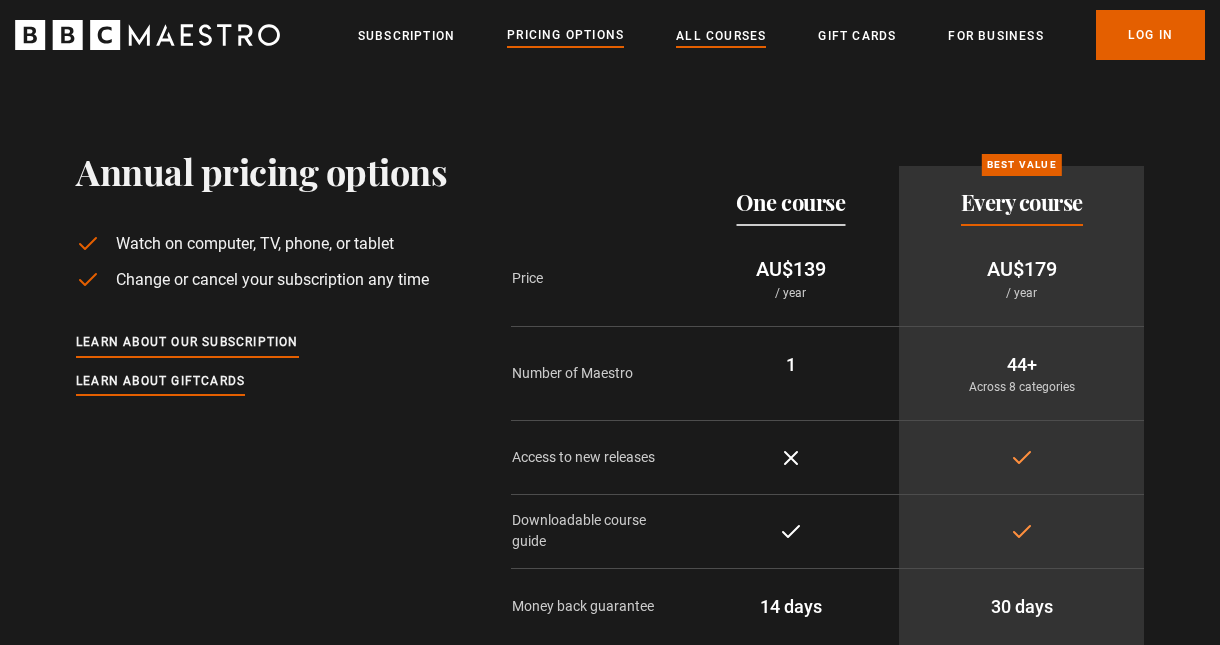 click on "All Courses" at bounding box center (721, 36) 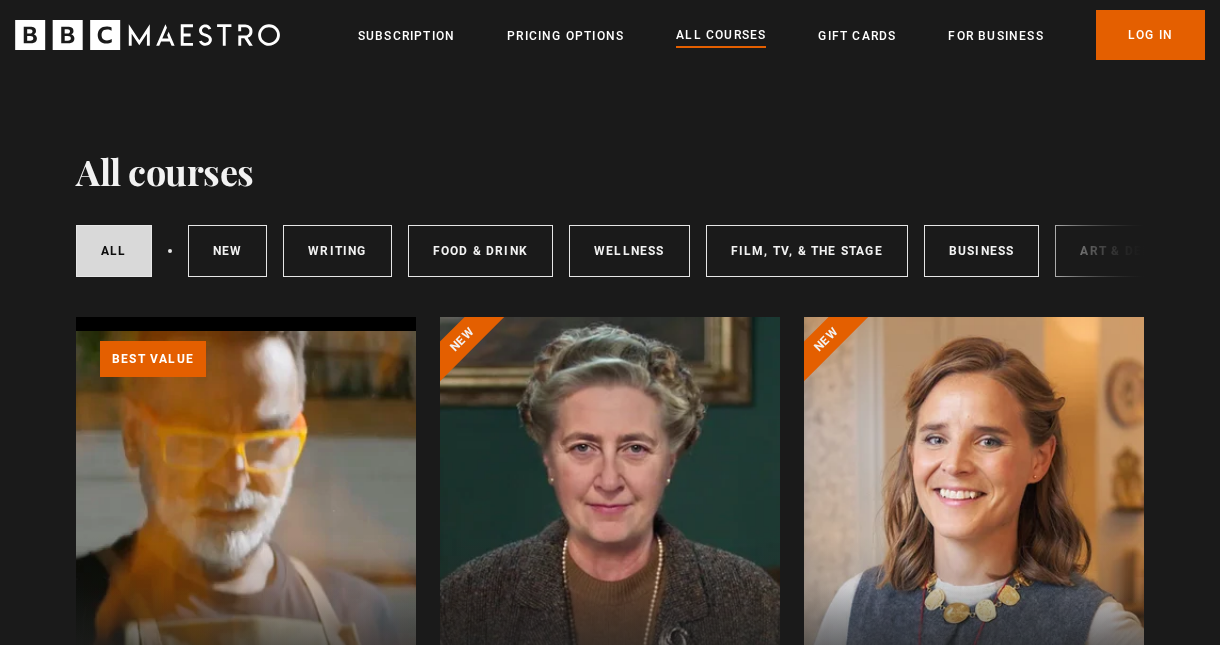 scroll, scrollTop: 0, scrollLeft: 0, axis: both 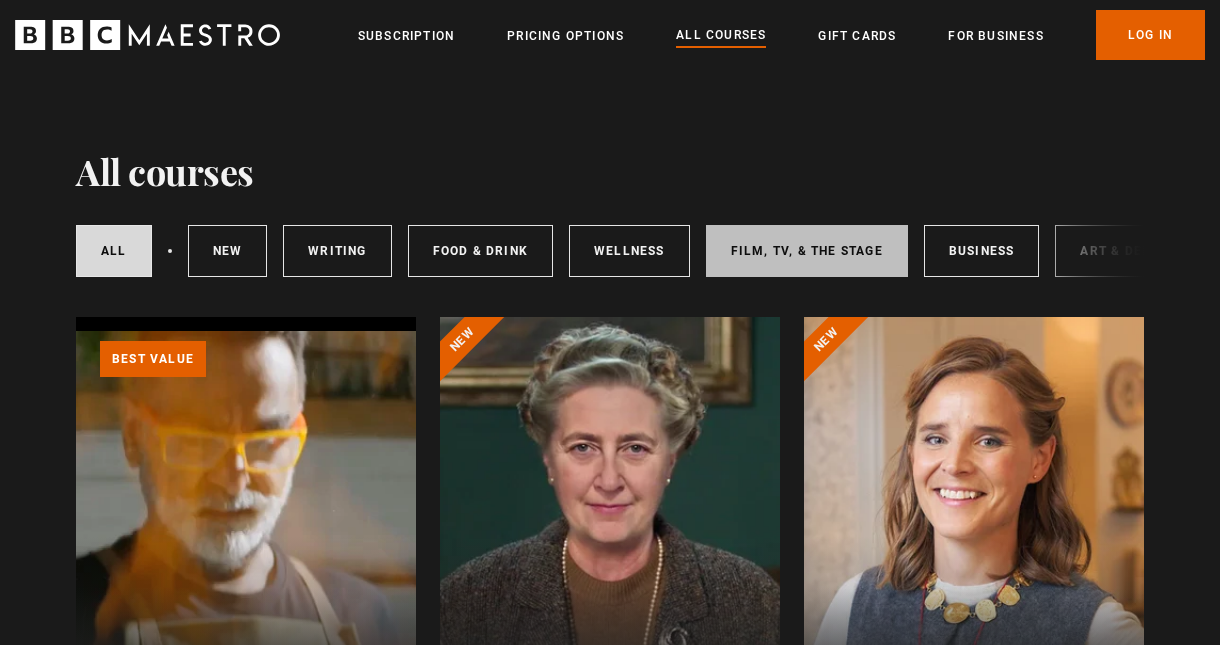 click on "Film, TV, & The Stage" at bounding box center [807, 251] 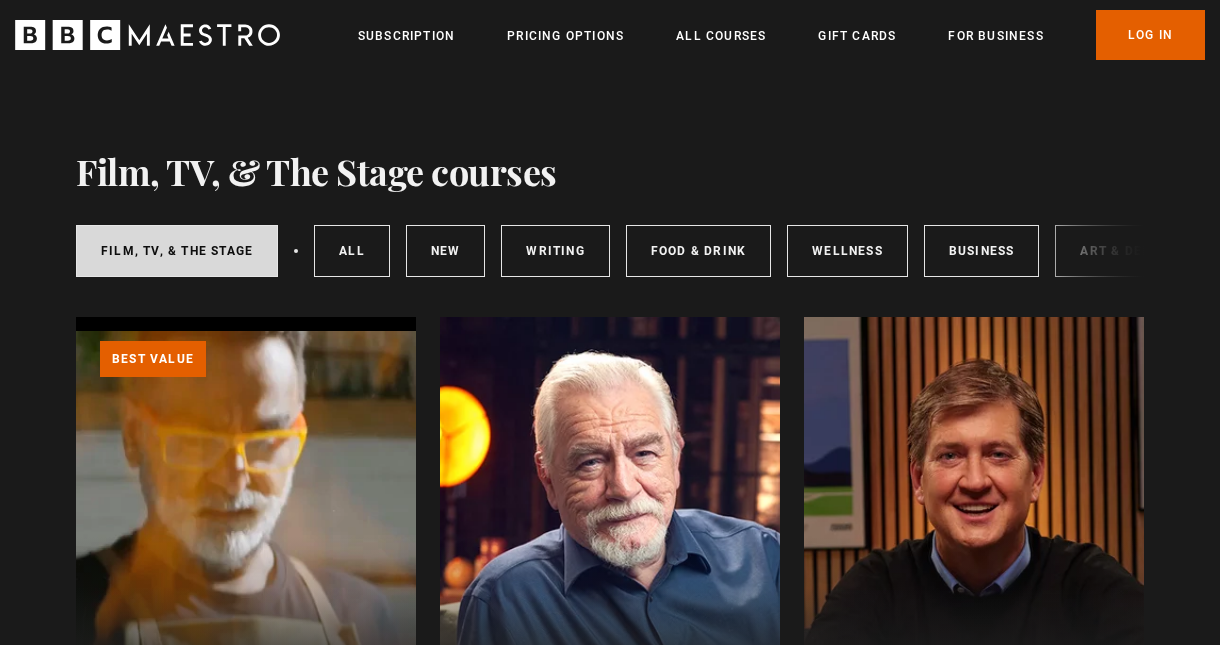 scroll, scrollTop: 300, scrollLeft: 0, axis: vertical 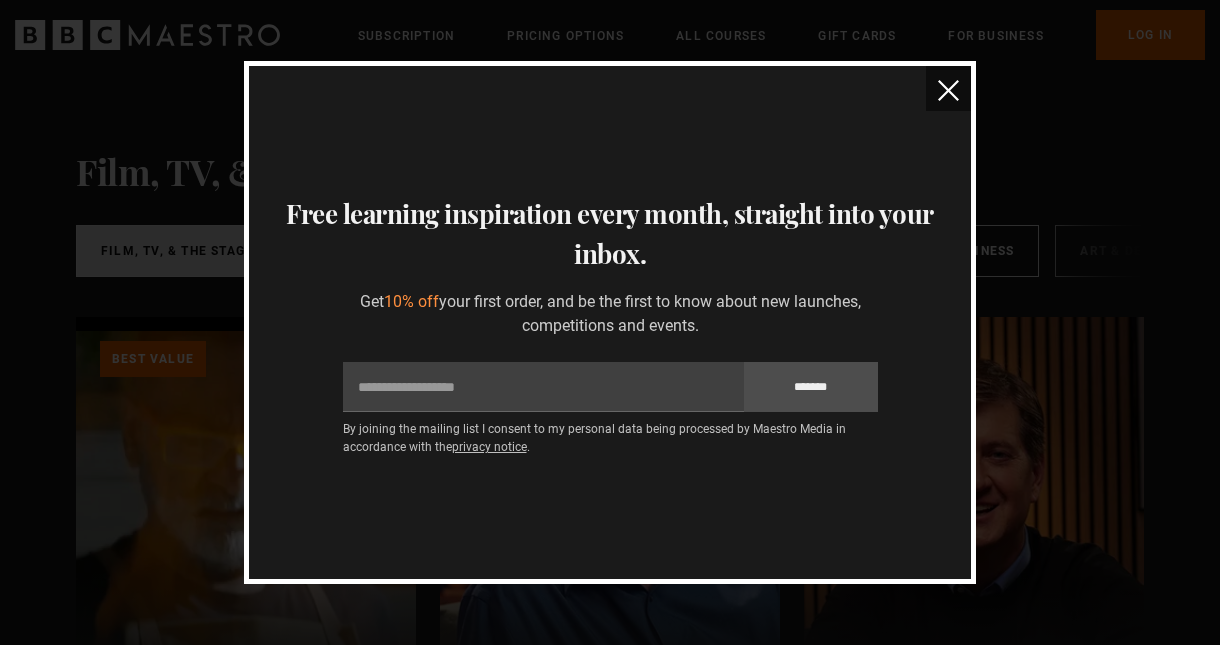 click at bounding box center (948, 90) 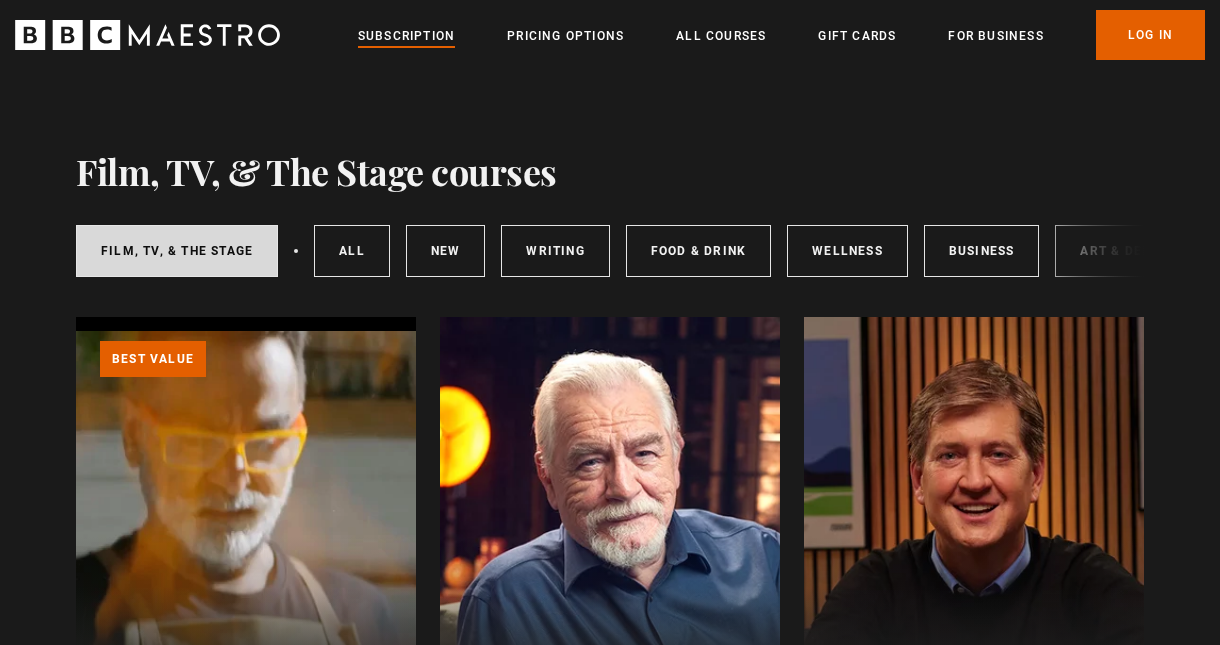click on "Subscription" at bounding box center [406, 36] 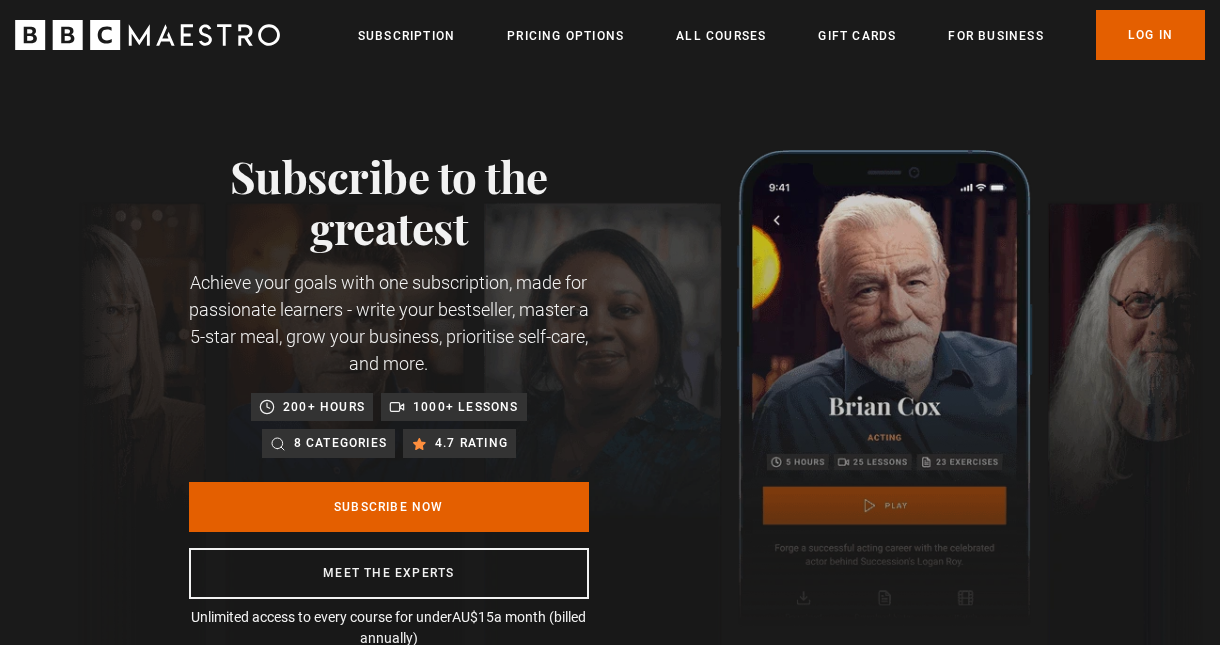 scroll, scrollTop: 0, scrollLeft: 0, axis: both 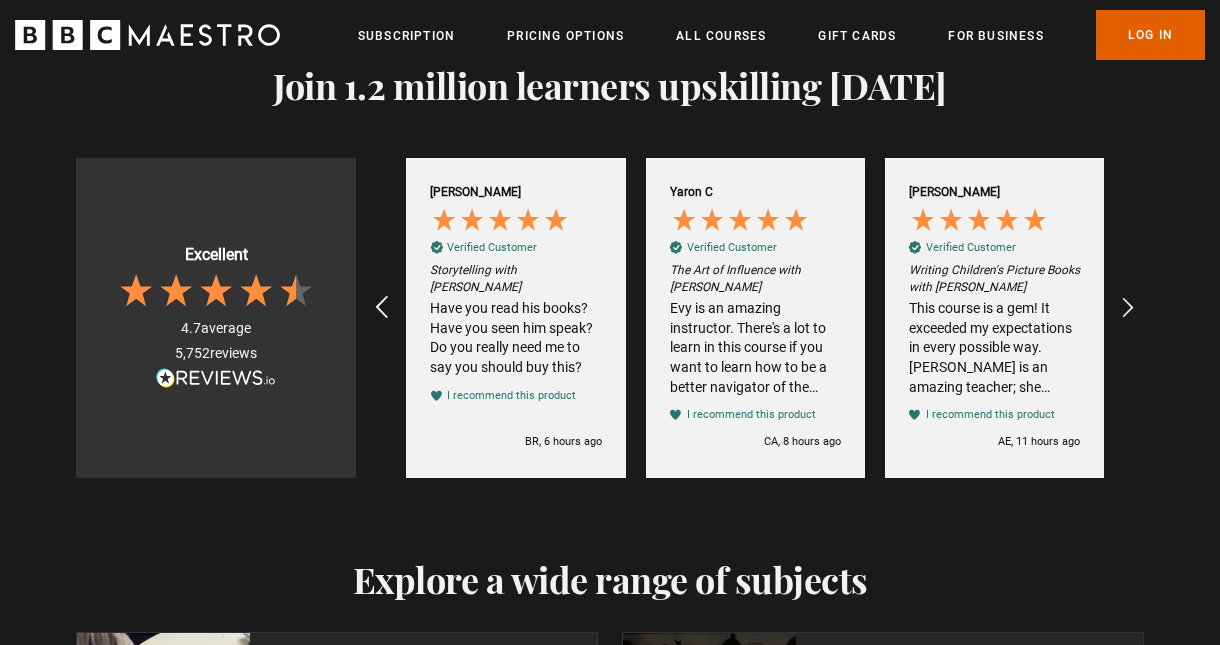 click at bounding box center (382, 308) 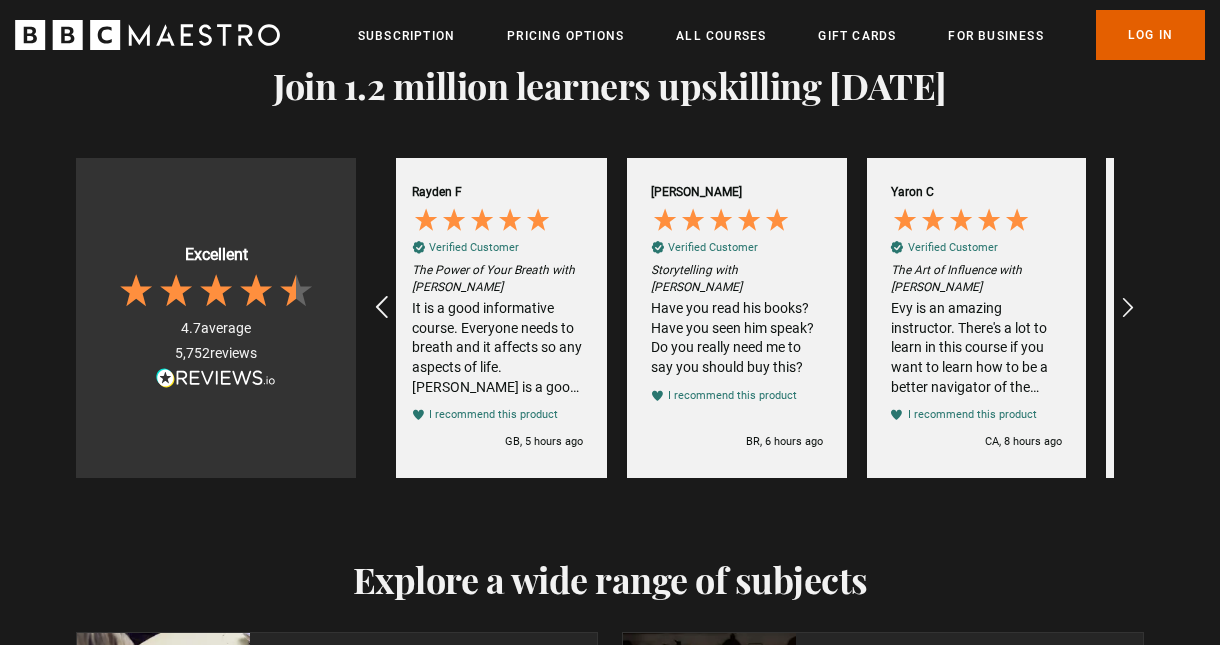 scroll, scrollTop: 0, scrollLeft: 0, axis: both 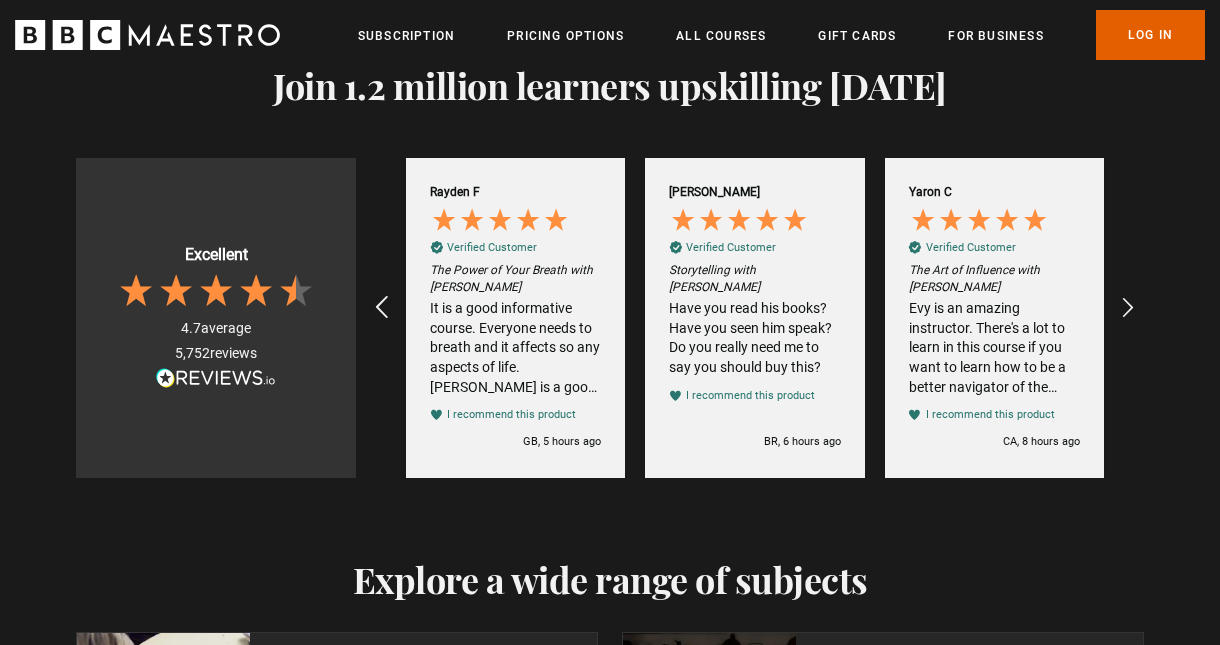 click at bounding box center [382, 308] 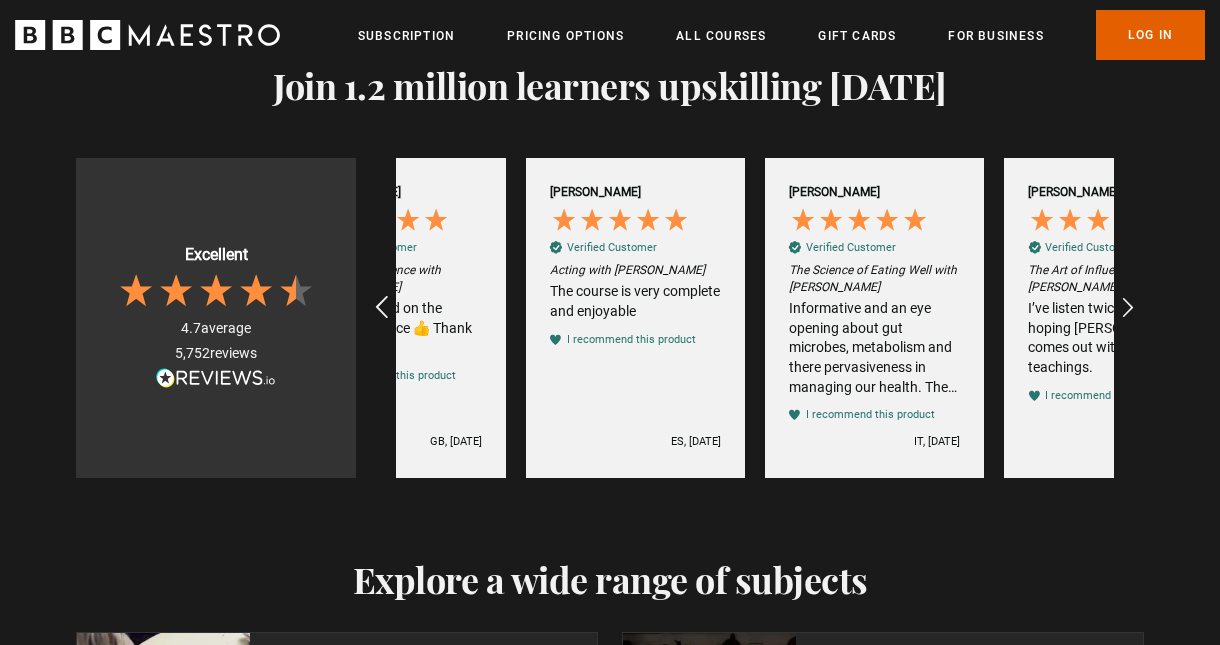 scroll, scrollTop: 0, scrollLeft: 3829, axis: horizontal 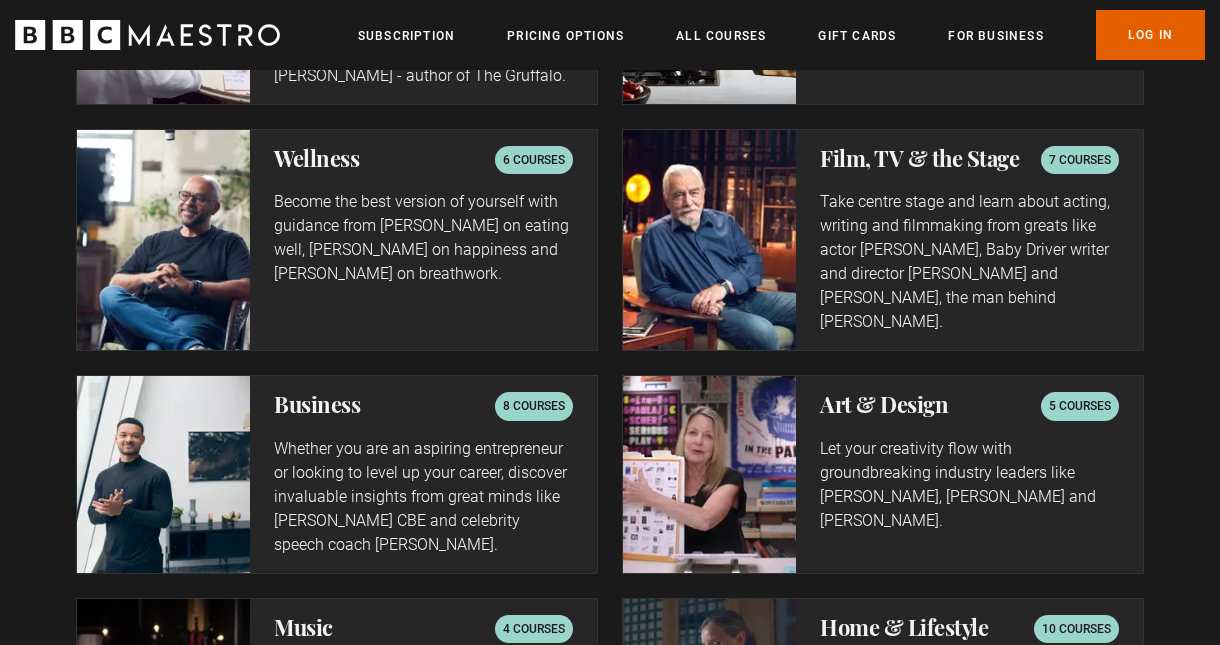 click on "5 courses" at bounding box center [1080, 406] 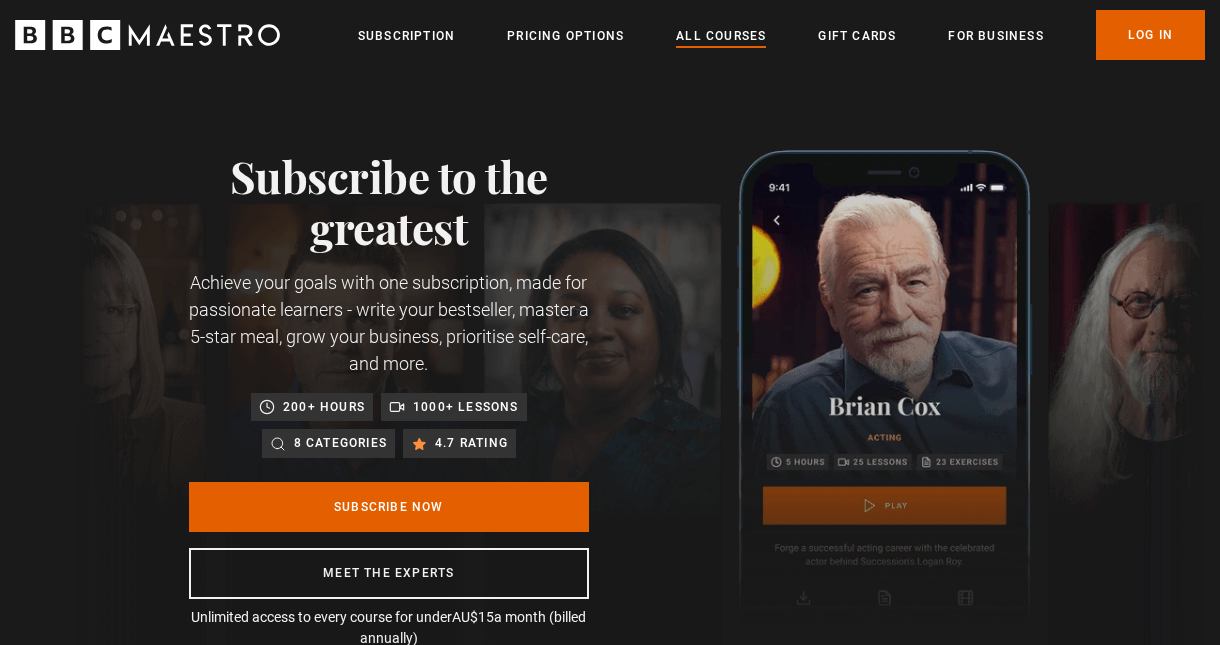scroll, scrollTop: 0, scrollLeft: 0, axis: both 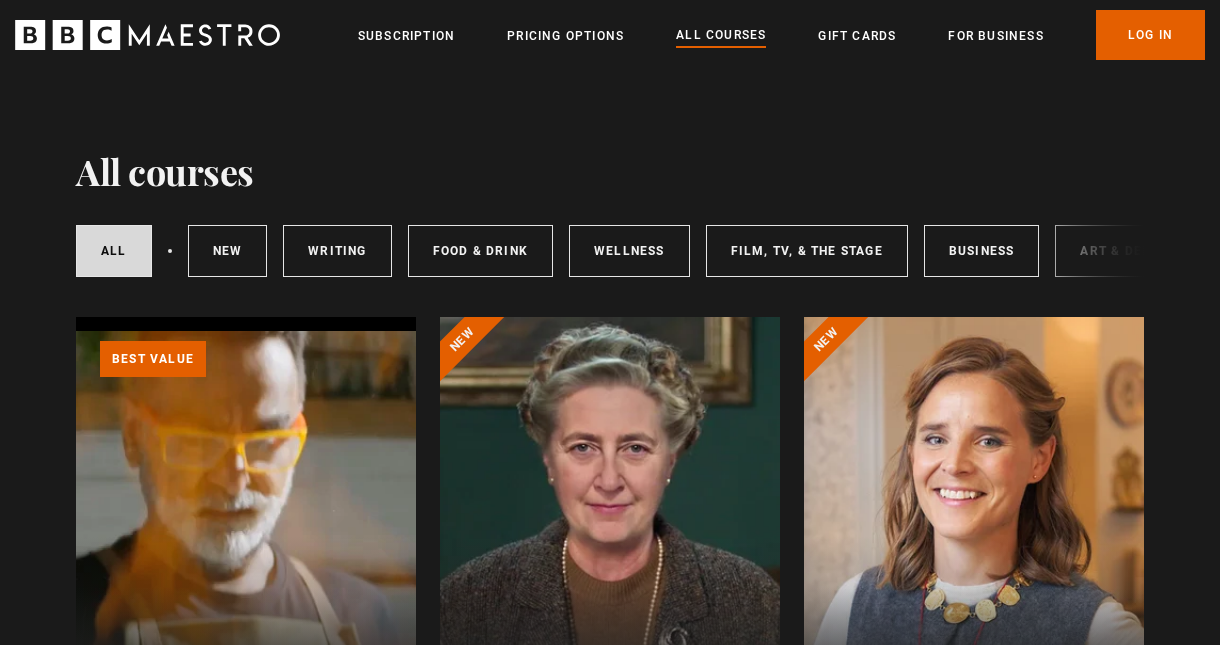 click on "All courses
New courses
Writing
Food & Drink
Wellness
Film, TV, & The Stage
Business
Art & Design
Music
Home & Lifestyle" at bounding box center (610, 251) 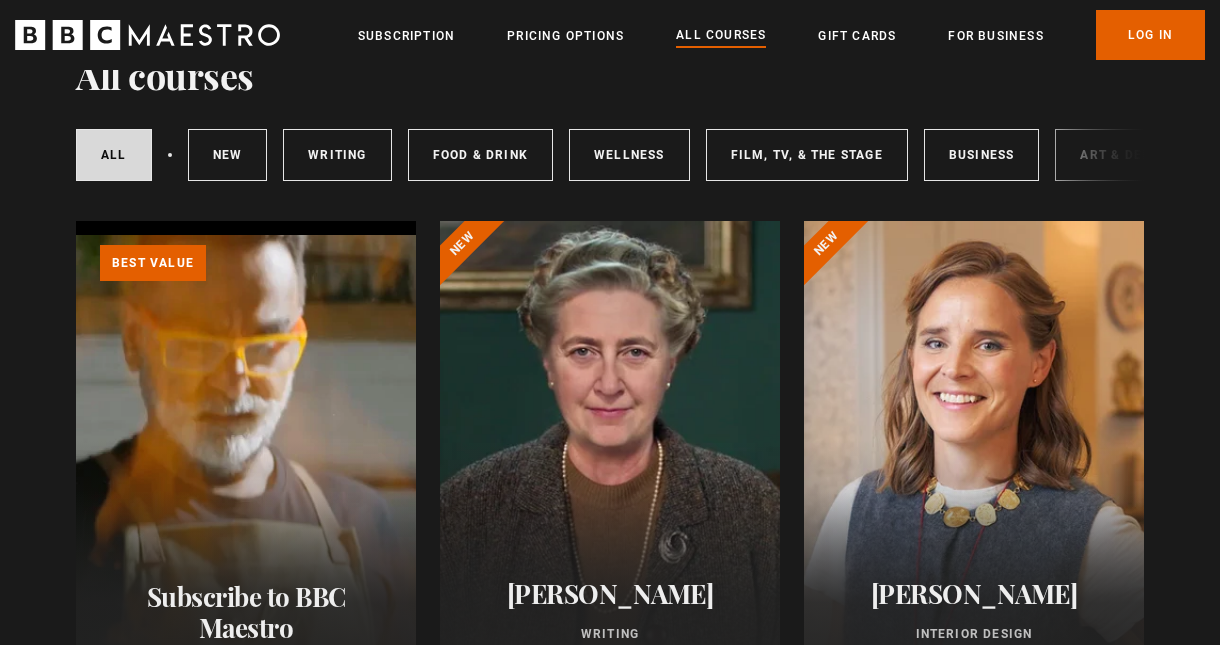 scroll, scrollTop: 97, scrollLeft: 0, axis: vertical 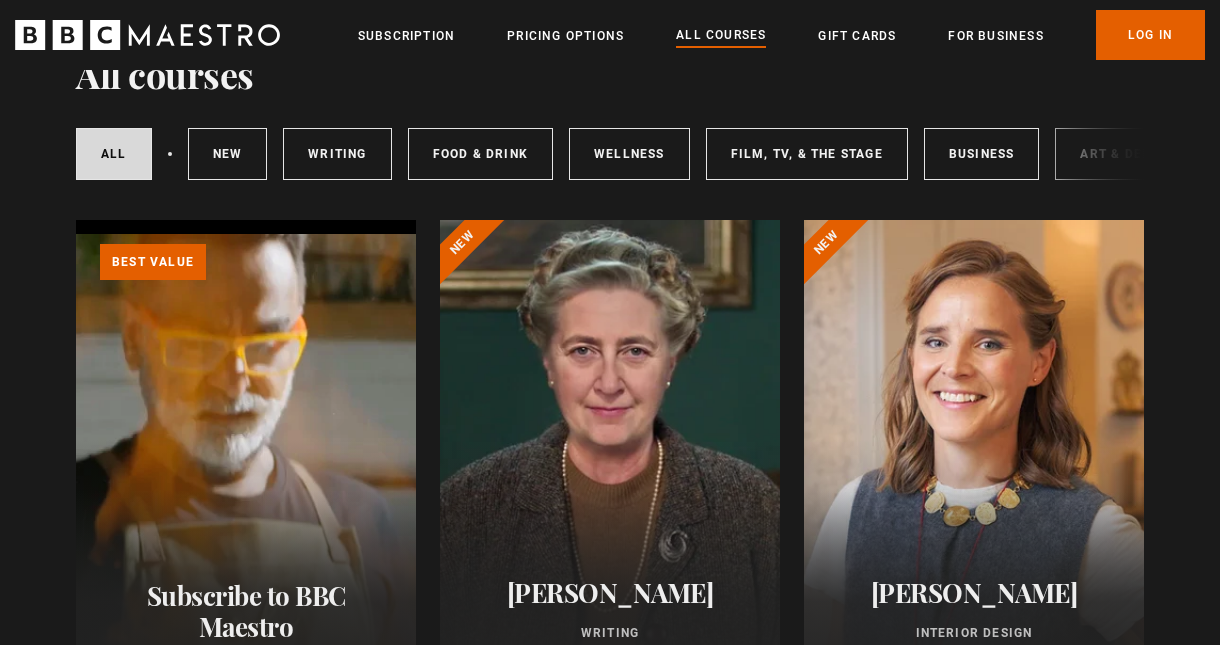 click on "All courses
New courses
Writing
Food & Drink
Wellness
Film, TV, & The Stage
Business
Art & Design
Music
Home & Lifestyle" at bounding box center [610, 154] 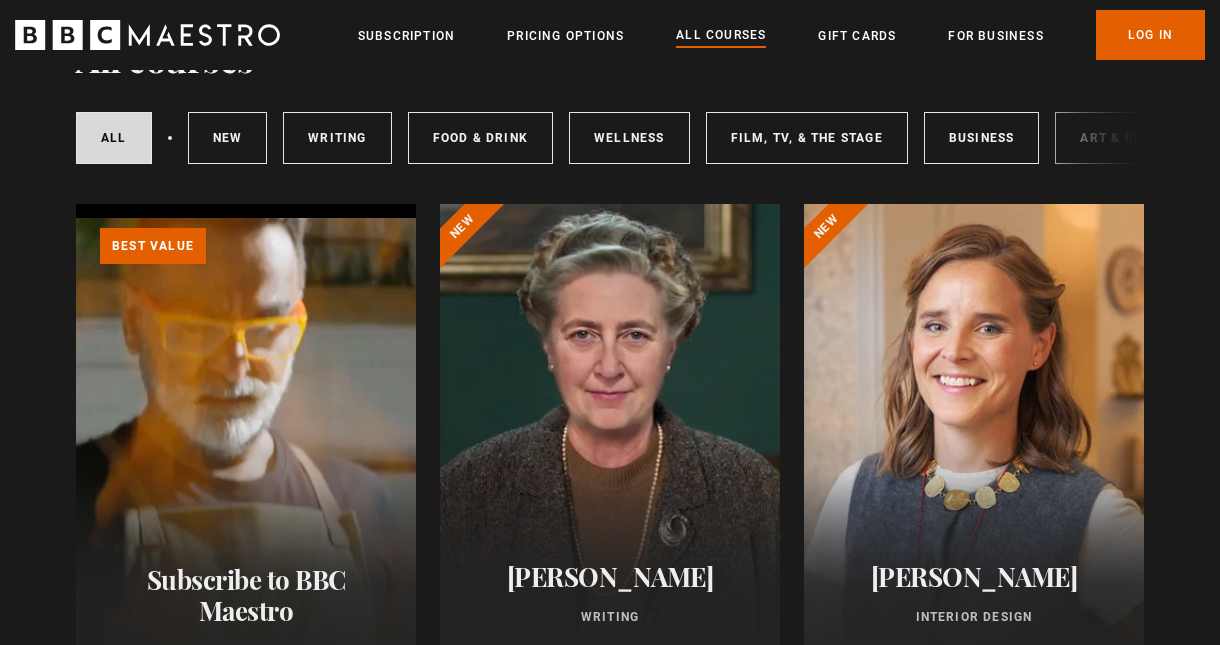scroll, scrollTop: 122, scrollLeft: 0, axis: vertical 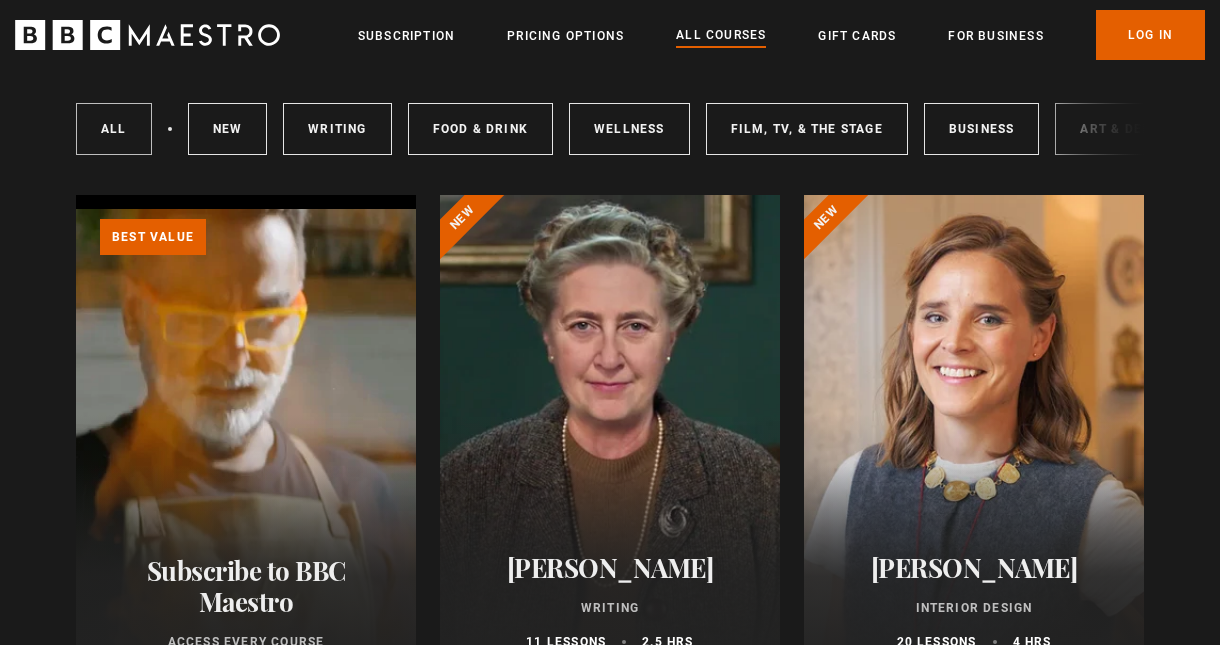 click on "All courses" at bounding box center [114, 129] 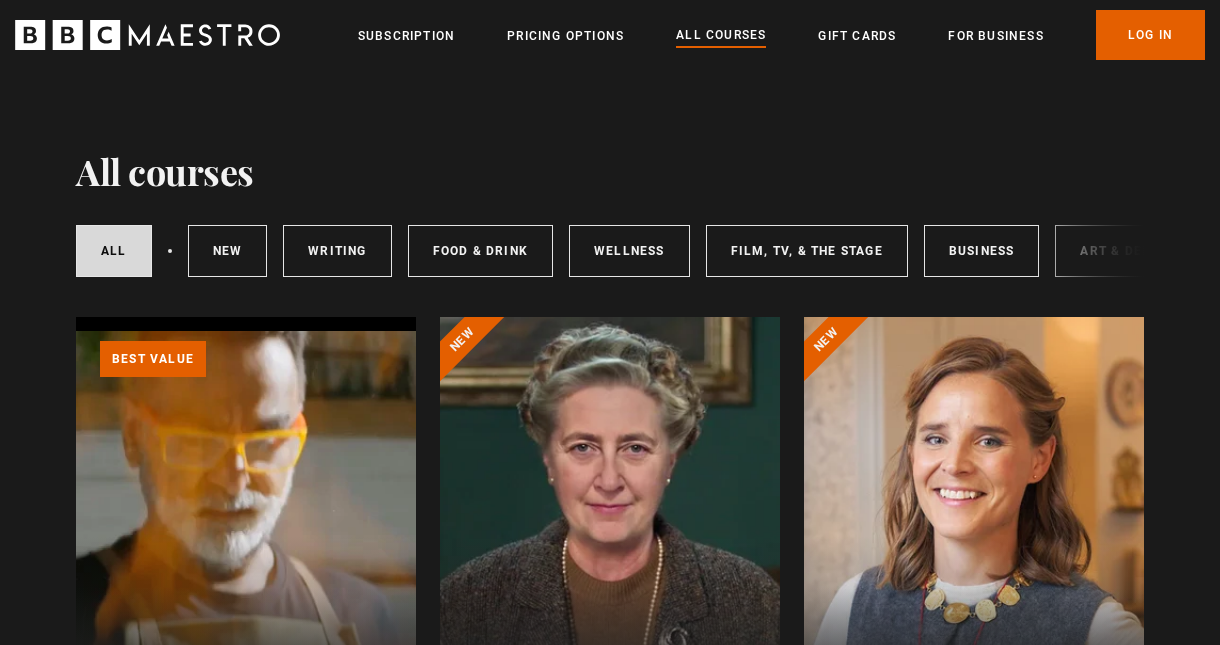 scroll, scrollTop: 0, scrollLeft: 0, axis: both 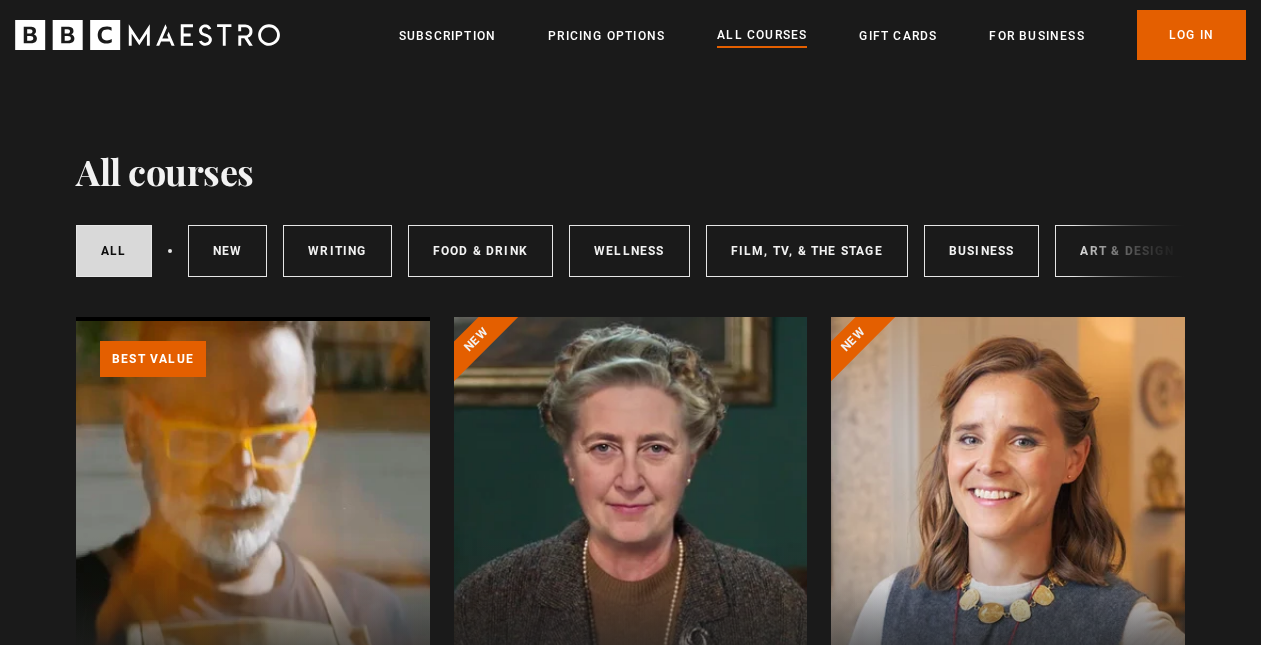 click on "All courses
New courses
Writing
Food & Drink
Wellness
Film, TV, & The Stage
Business
Art & Design
Music
Home & Lifestyle" at bounding box center (630, 251) 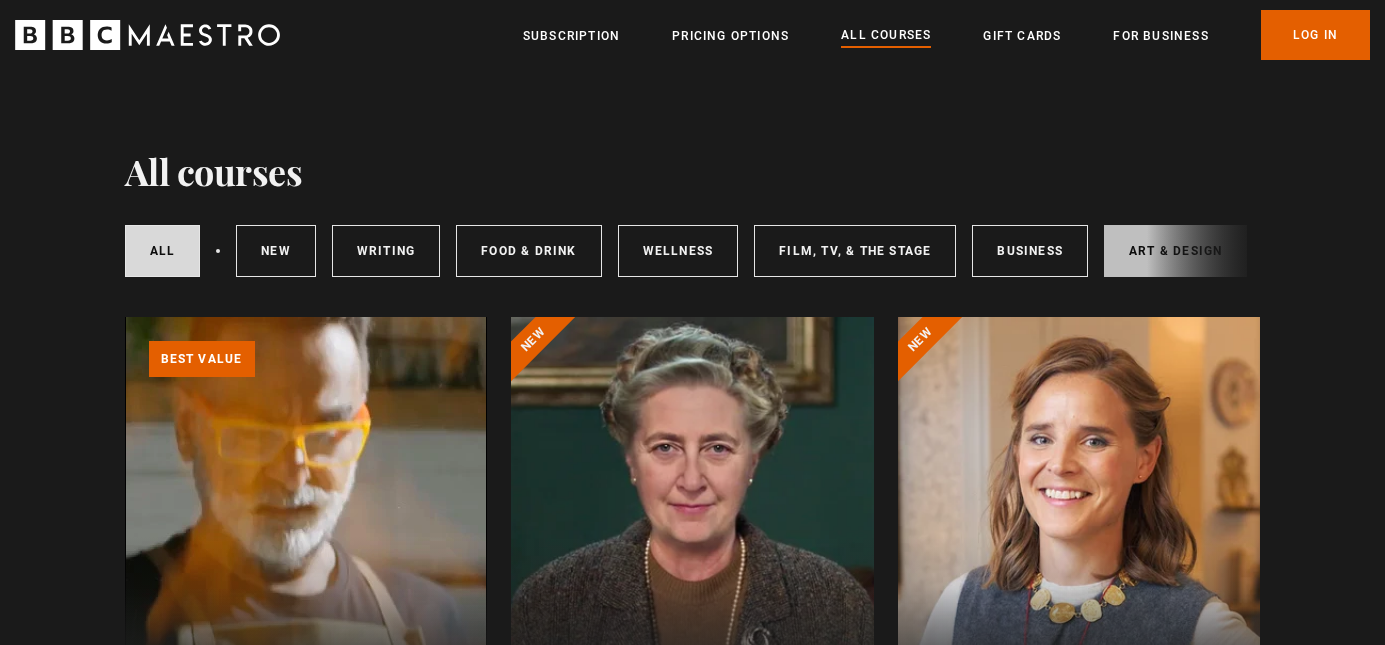 click on "Art & Design" at bounding box center (1175, 251) 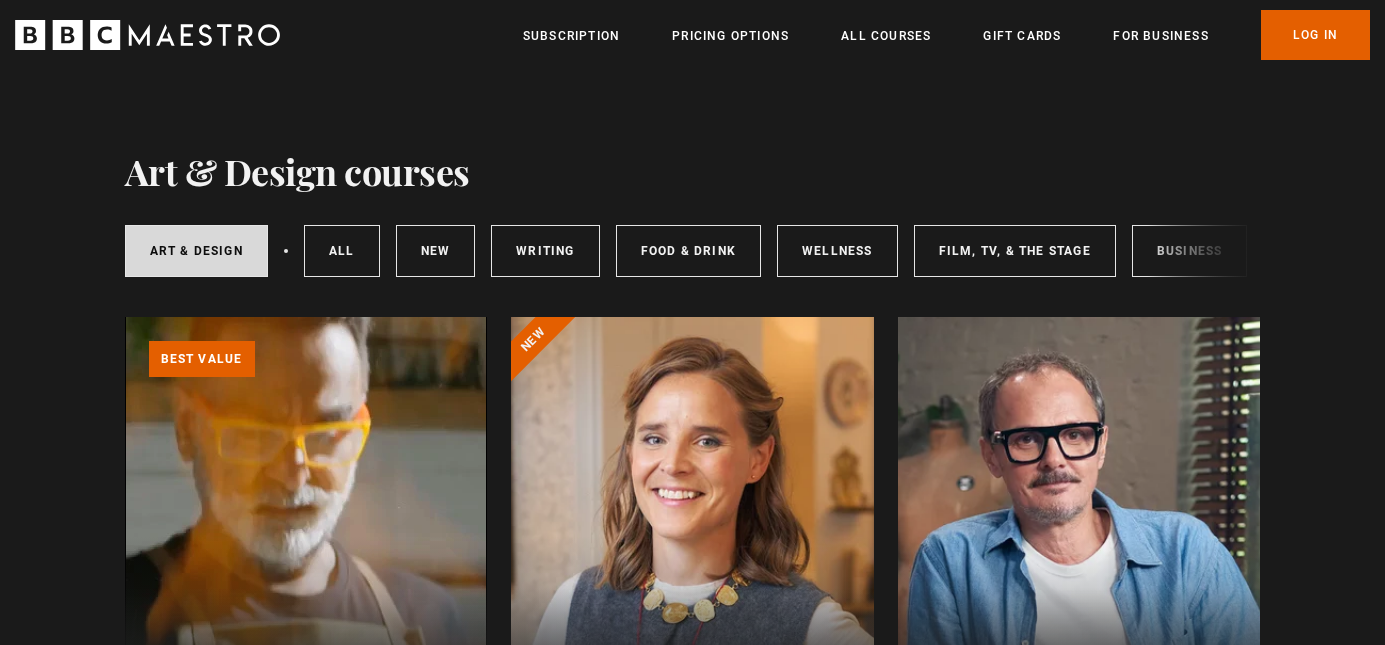 scroll, scrollTop: 0, scrollLeft: 0, axis: both 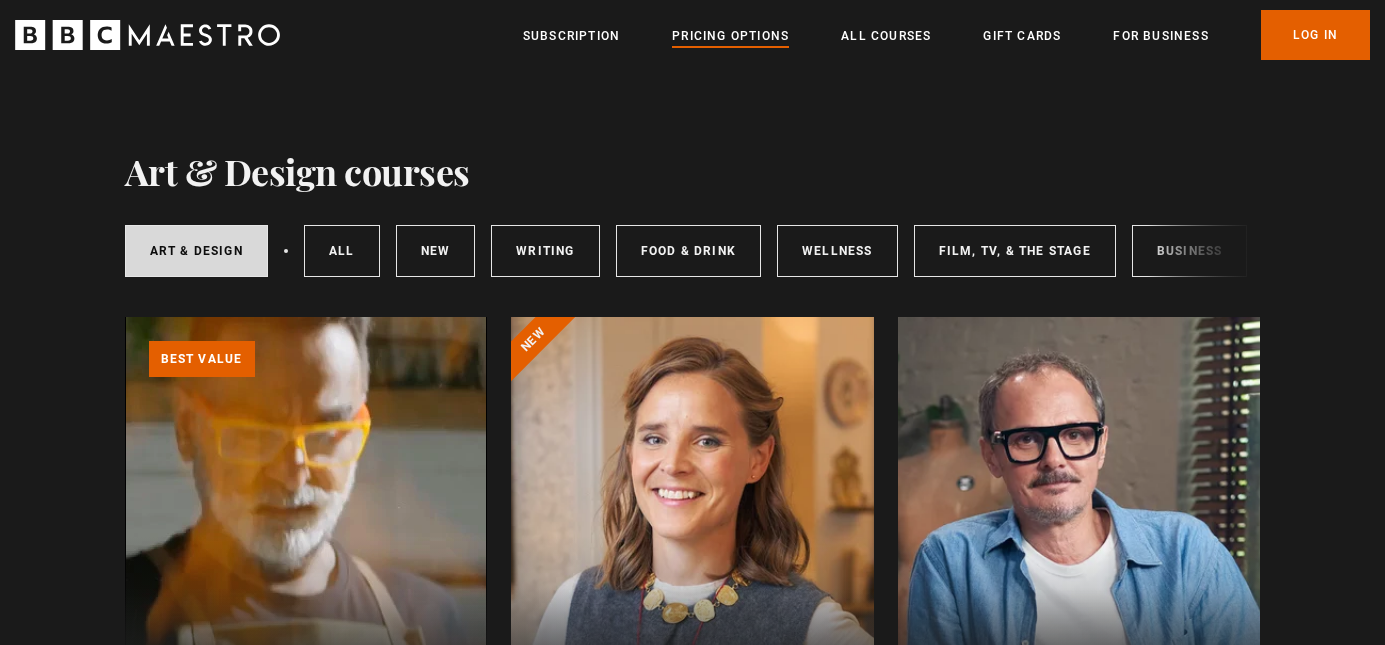 click on "Pricing Options" at bounding box center [730, 36] 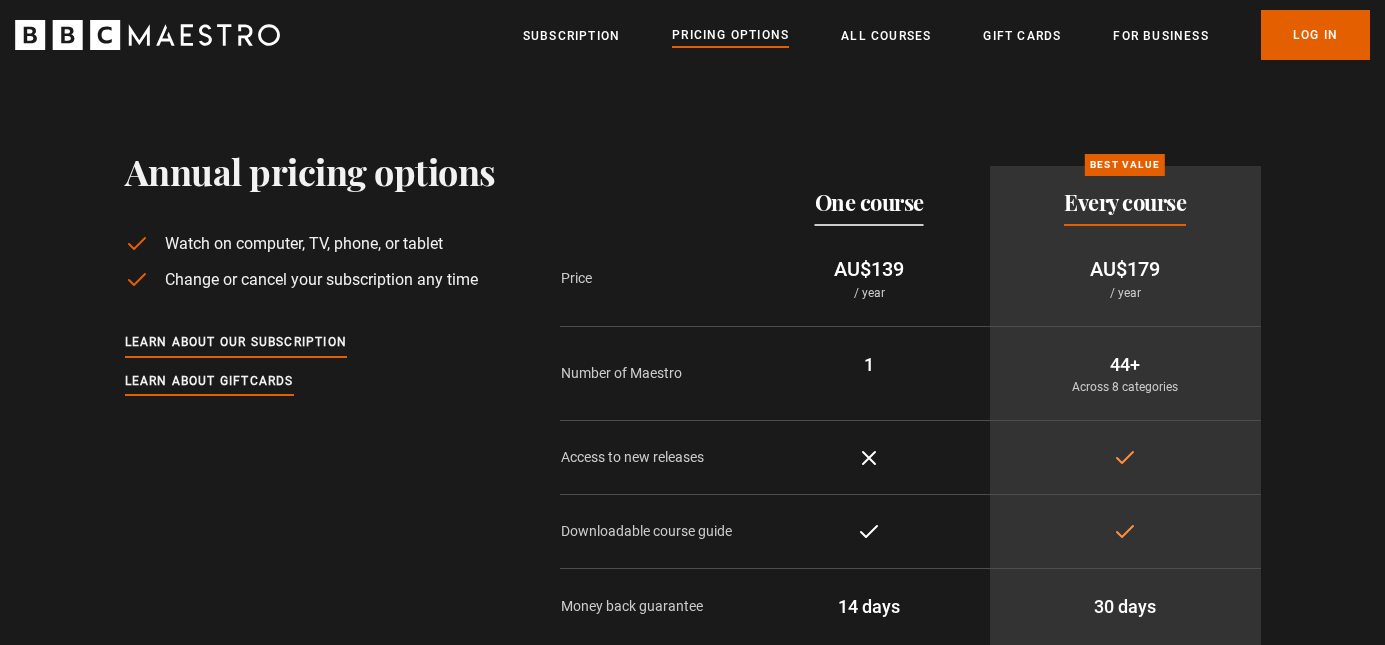 scroll, scrollTop: 0, scrollLeft: 0, axis: both 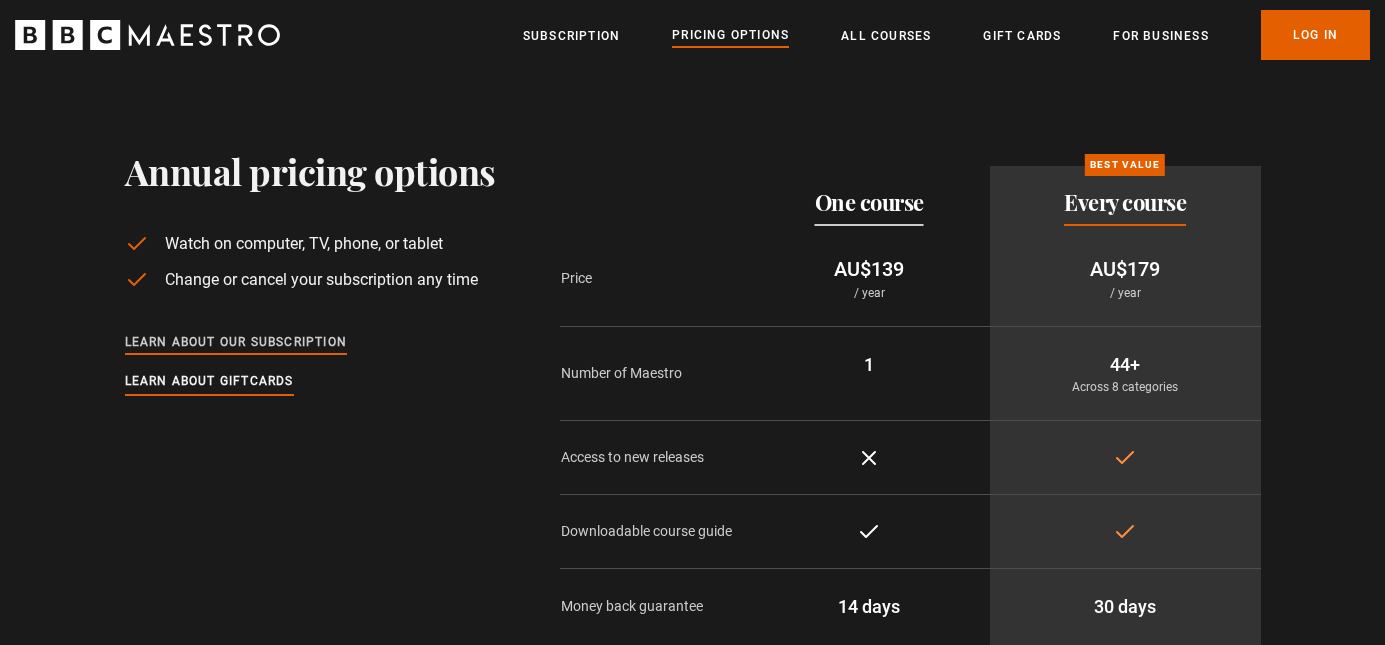 click on "Learn about our subscription" at bounding box center [236, 343] 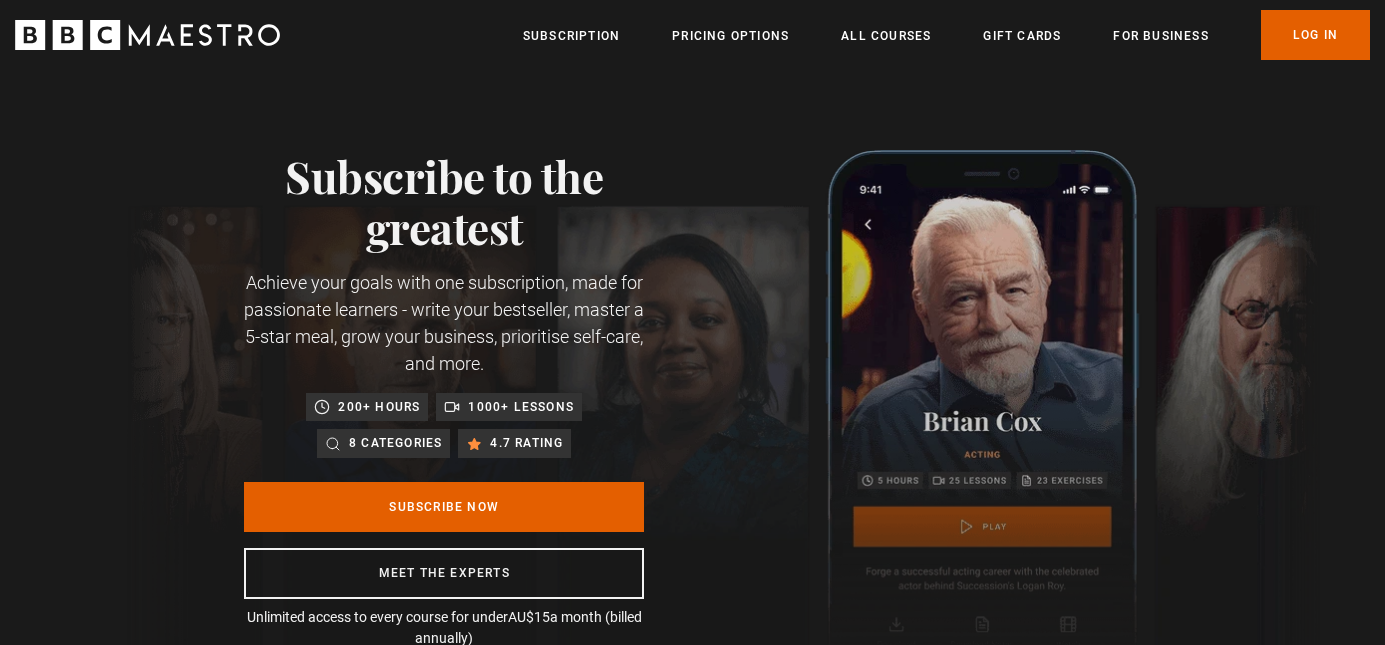 scroll, scrollTop: 0, scrollLeft: 0, axis: both 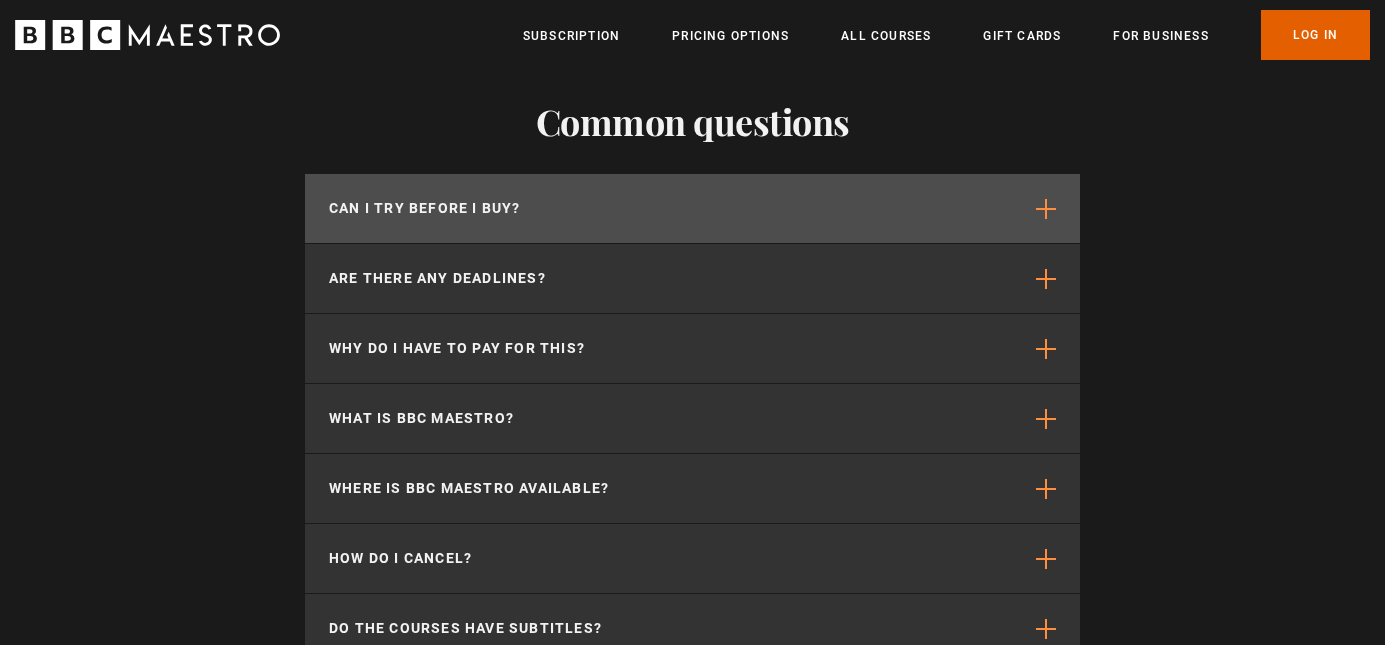 click on "Can I try before I buy?" at bounding box center (692, 208) 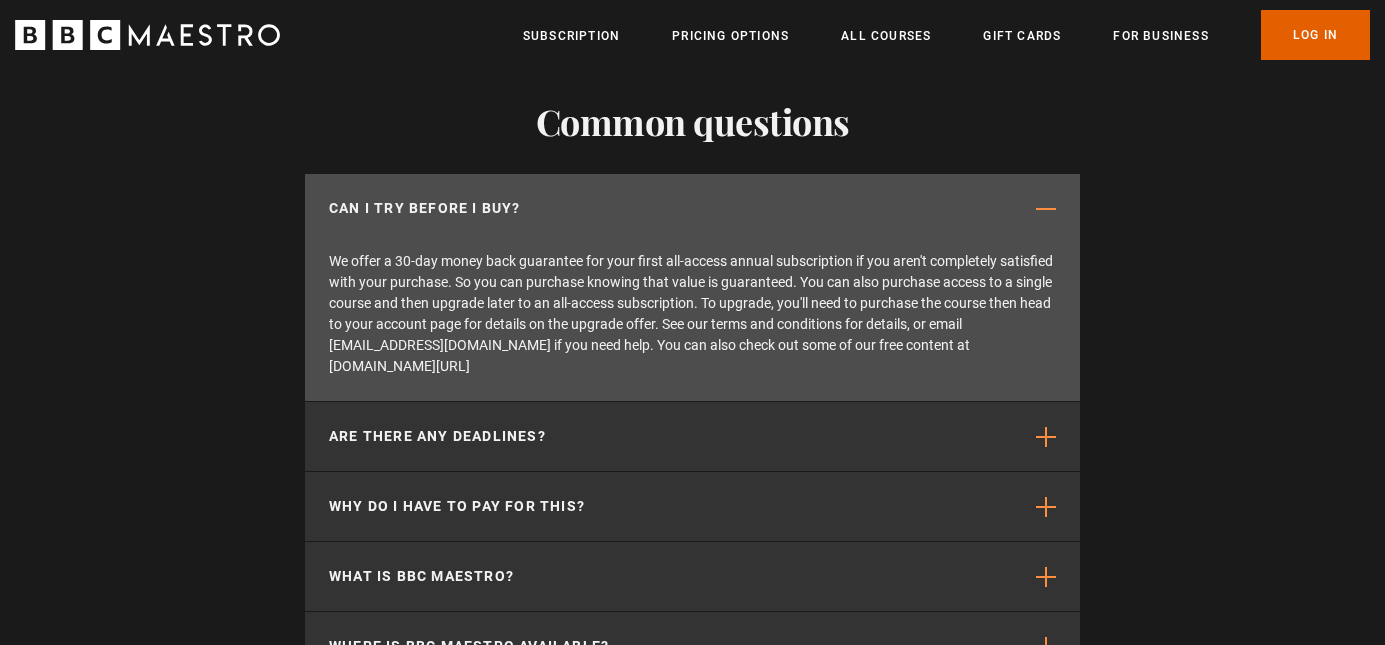 scroll, scrollTop: 0, scrollLeft: 786, axis: horizontal 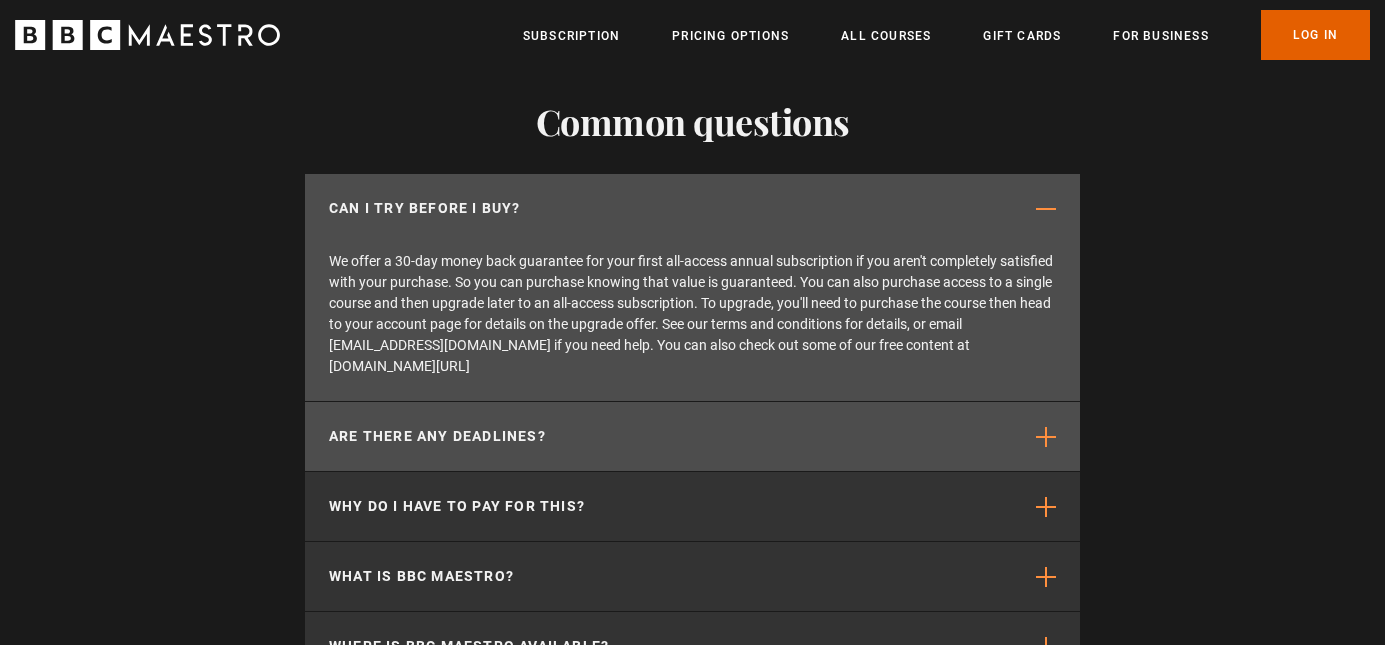 click on "Are there any deadlines?" at bounding box center (692, 436) 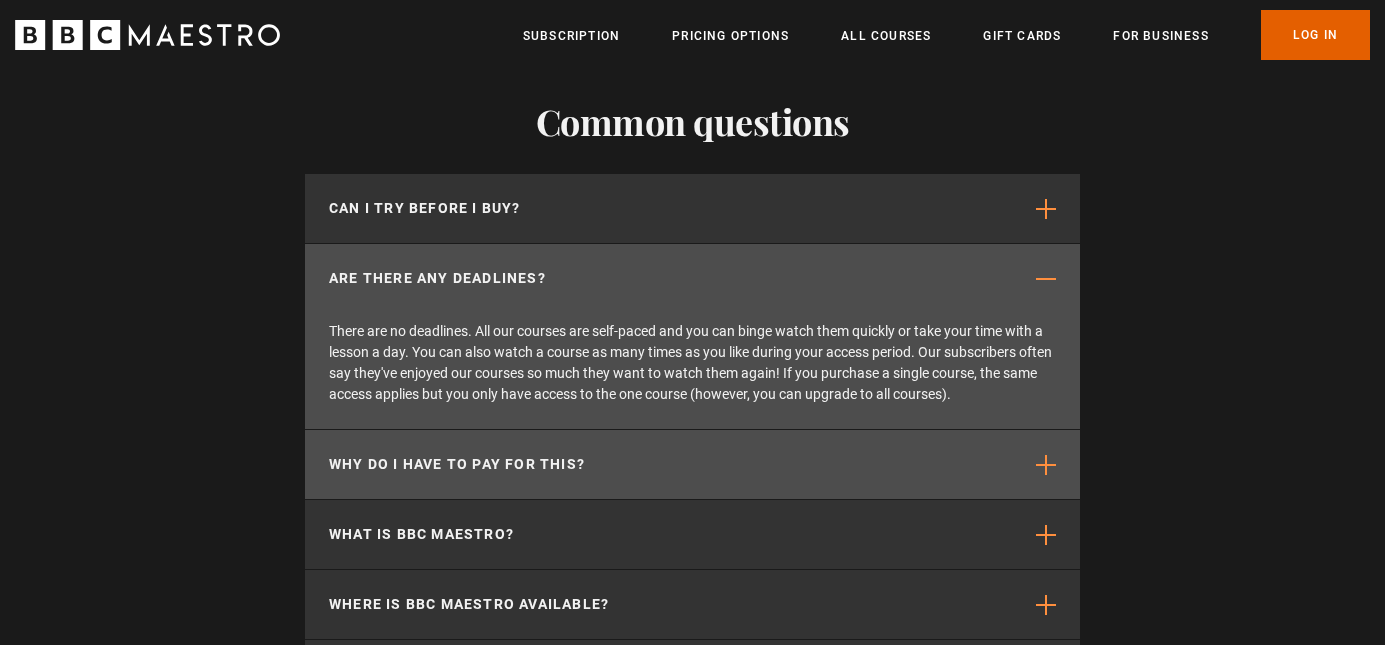 click on "Why do I have to pay for this?" at bounding box center (692, 464) 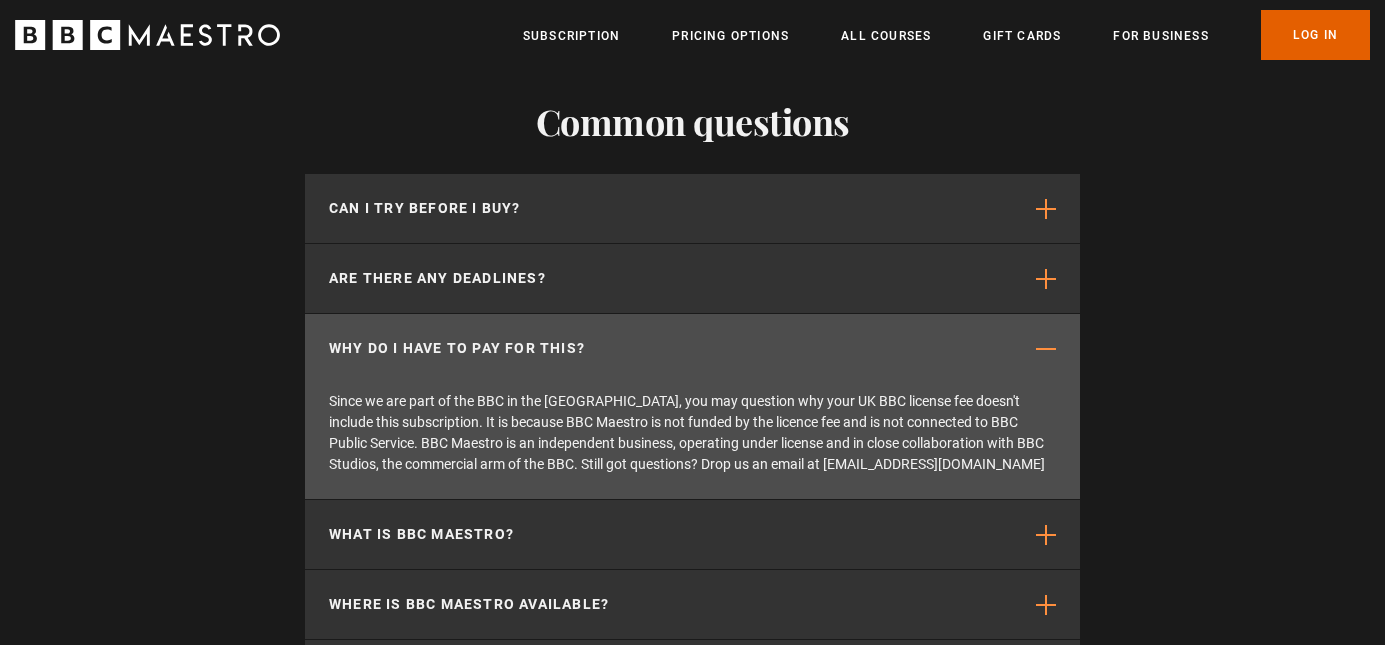scroll, scrollTop: 0, scrollLeft: 1310, axis: horizontal 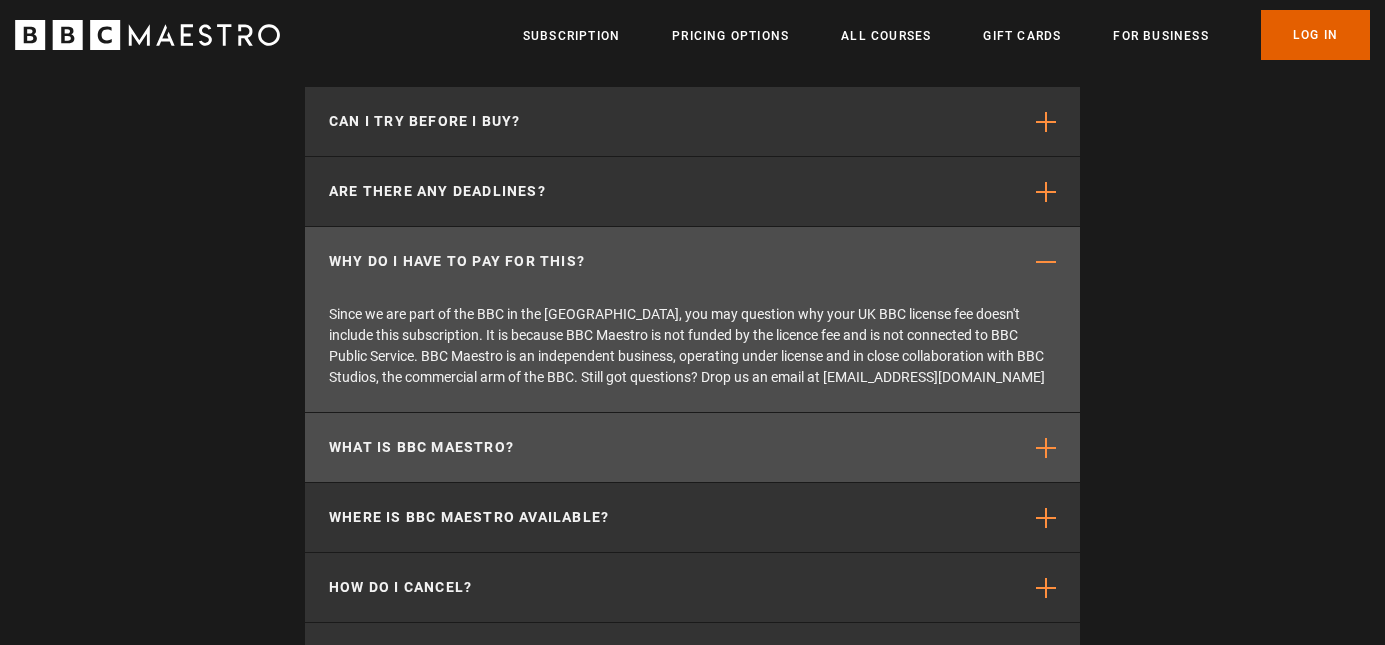 click on "What is BBC Maestro?" at bounding box center [692, 447] 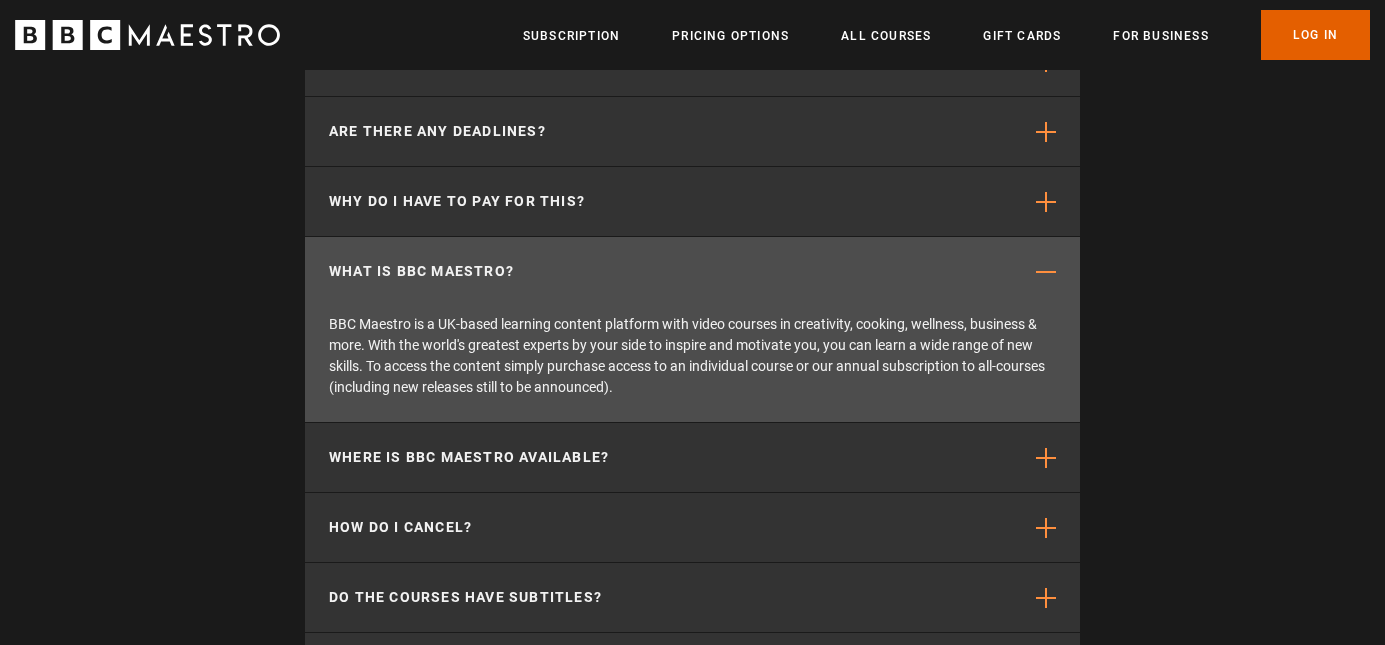 scroll, scrollTop: 5420, scrollLeft: 0, axis: vertical 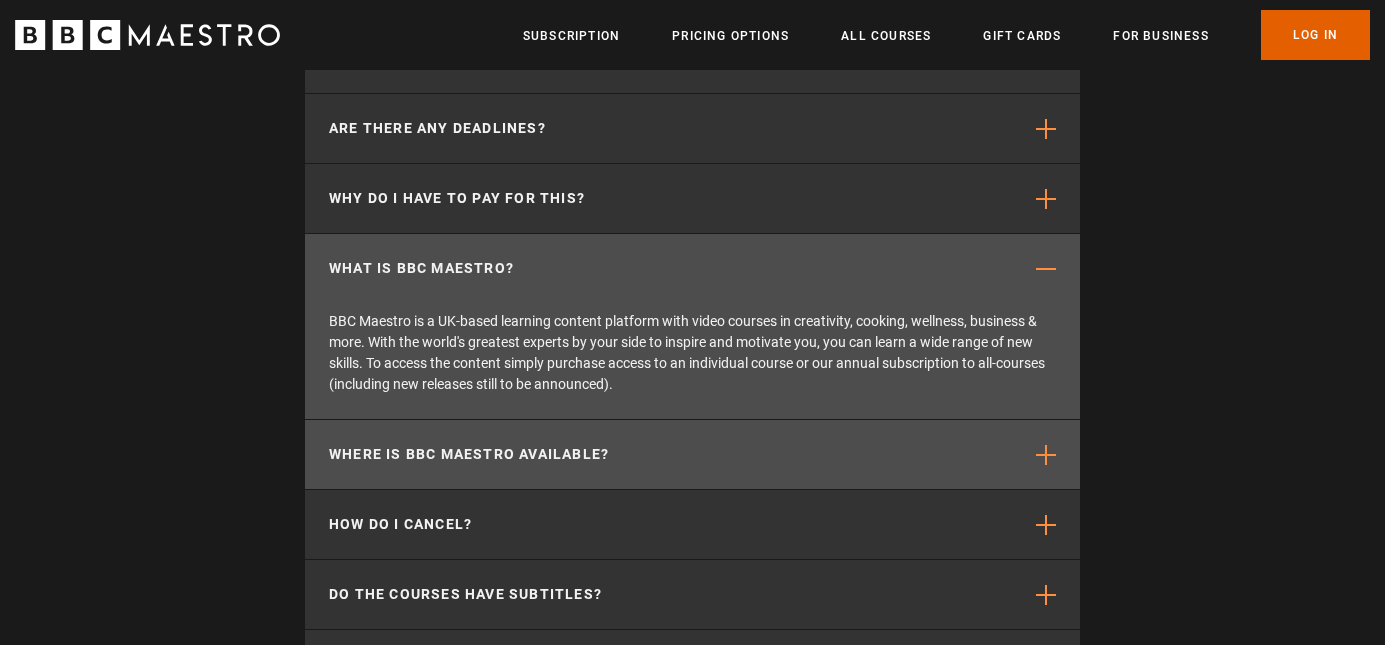 click on "Where is BBC Maestro available?" at bounding box center (692, 454) 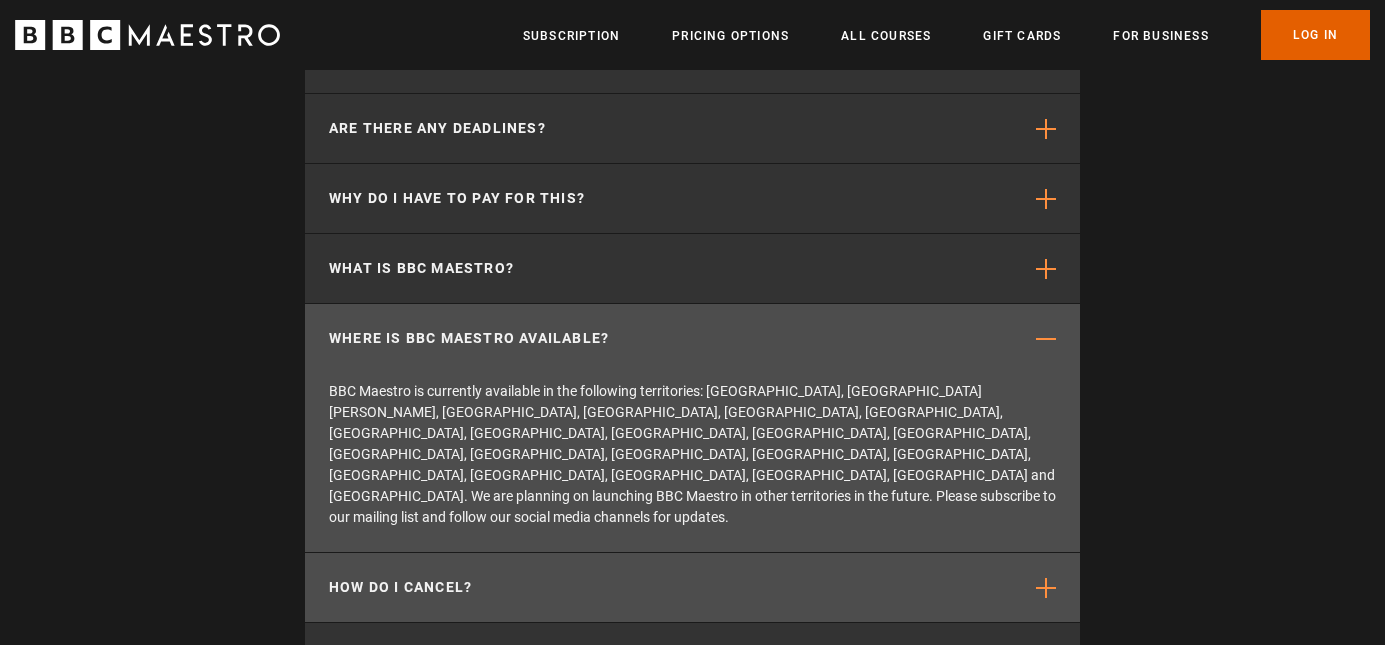 scroll, scrollTop: 0, scrollLeft: 2096, axis: horizontal 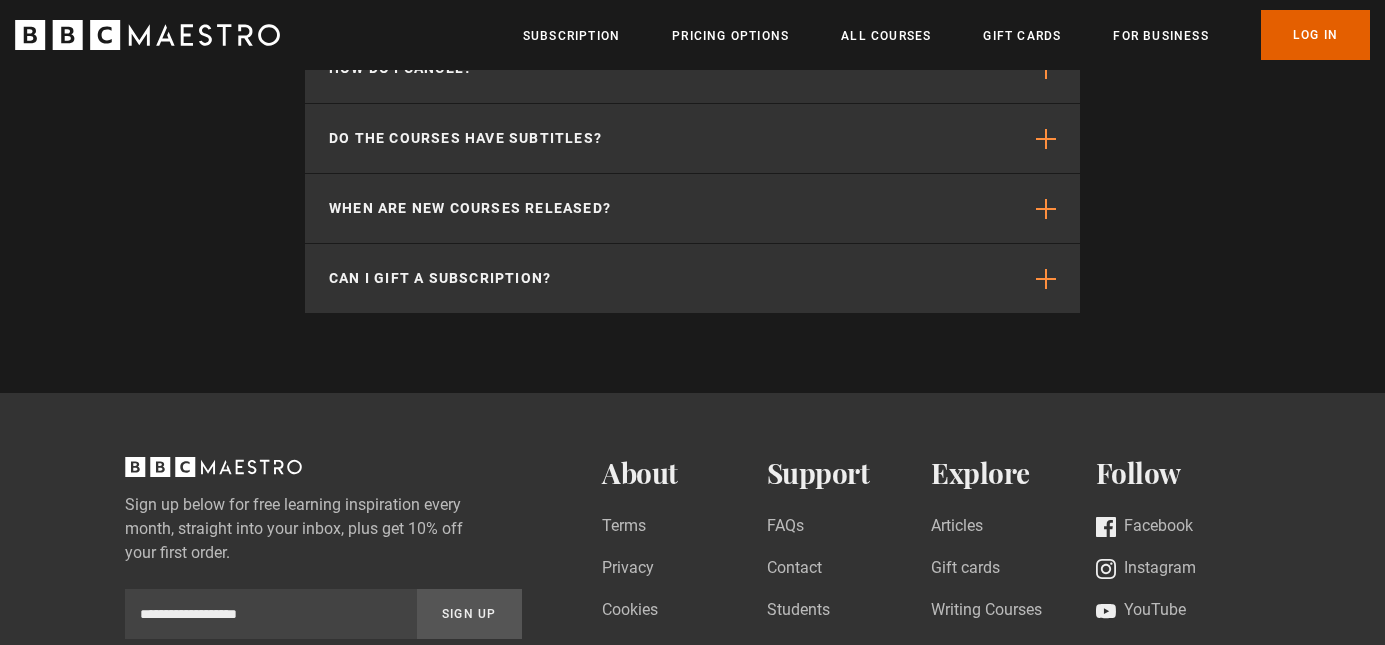 click 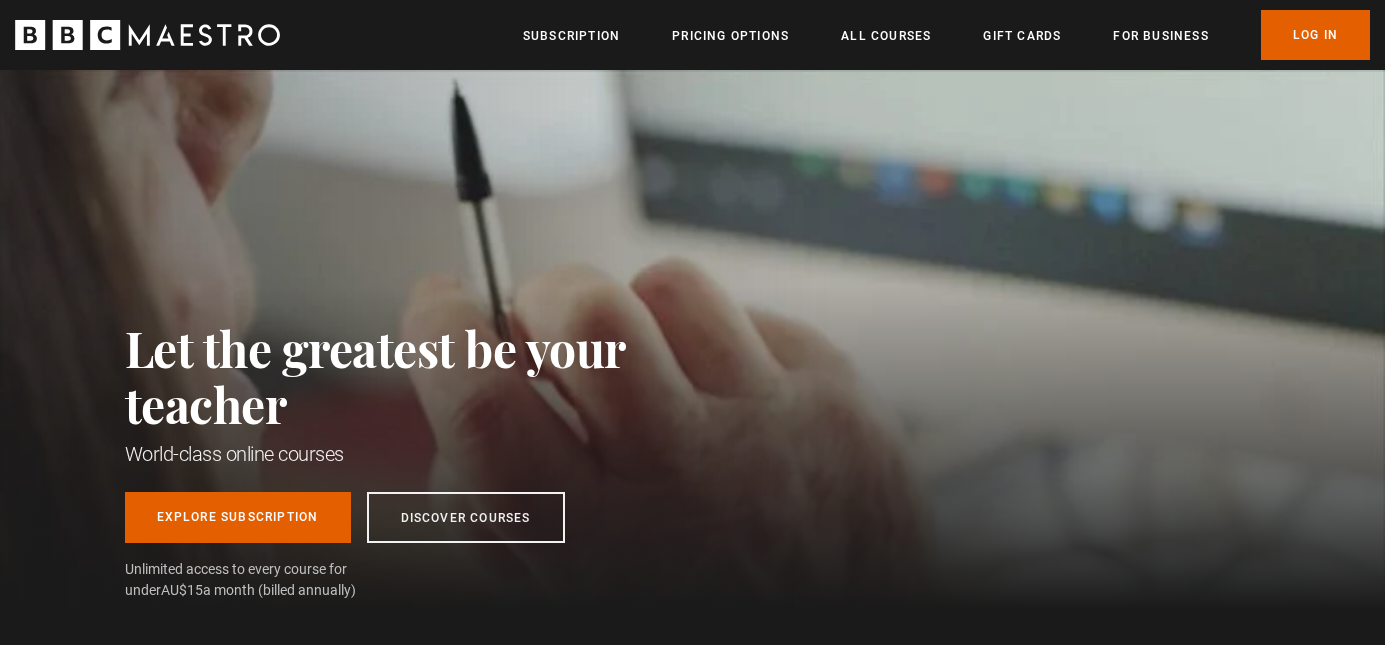 scroll, scrollTop: 0, scrollLeft: 0, axis: both 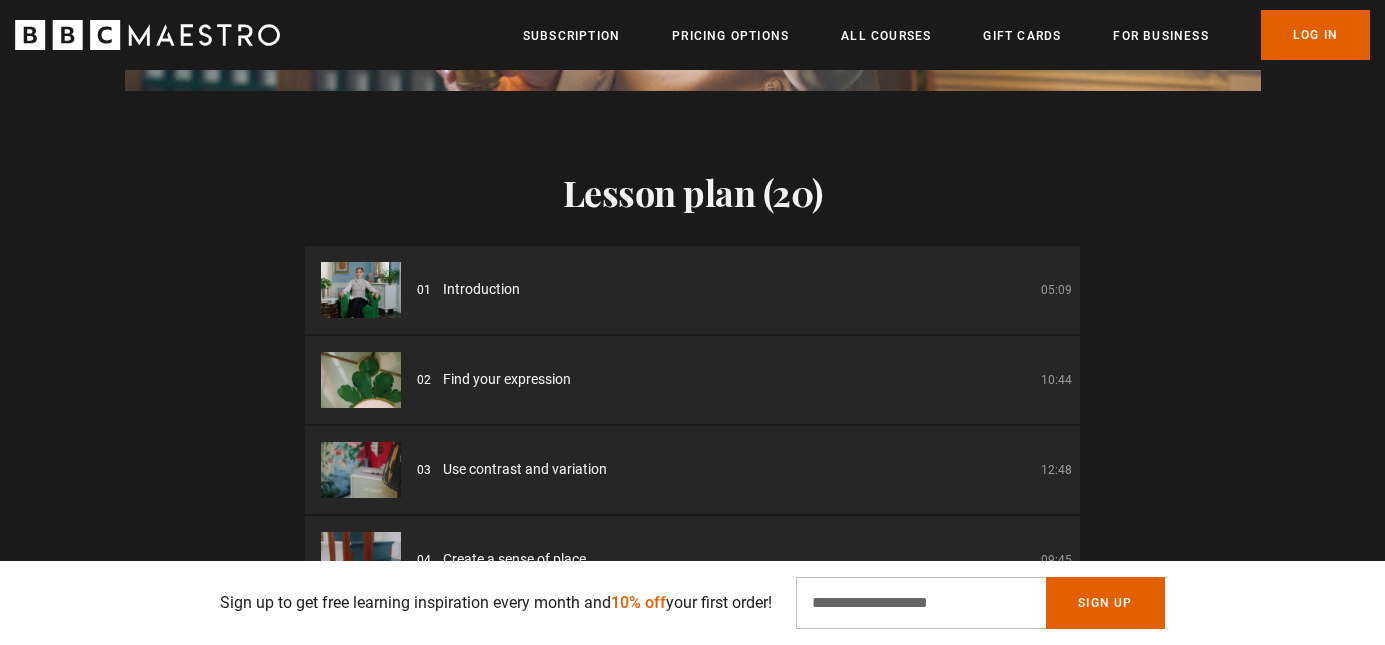 click on "01
Introduction
05:09" at bounding box center [744, 289] 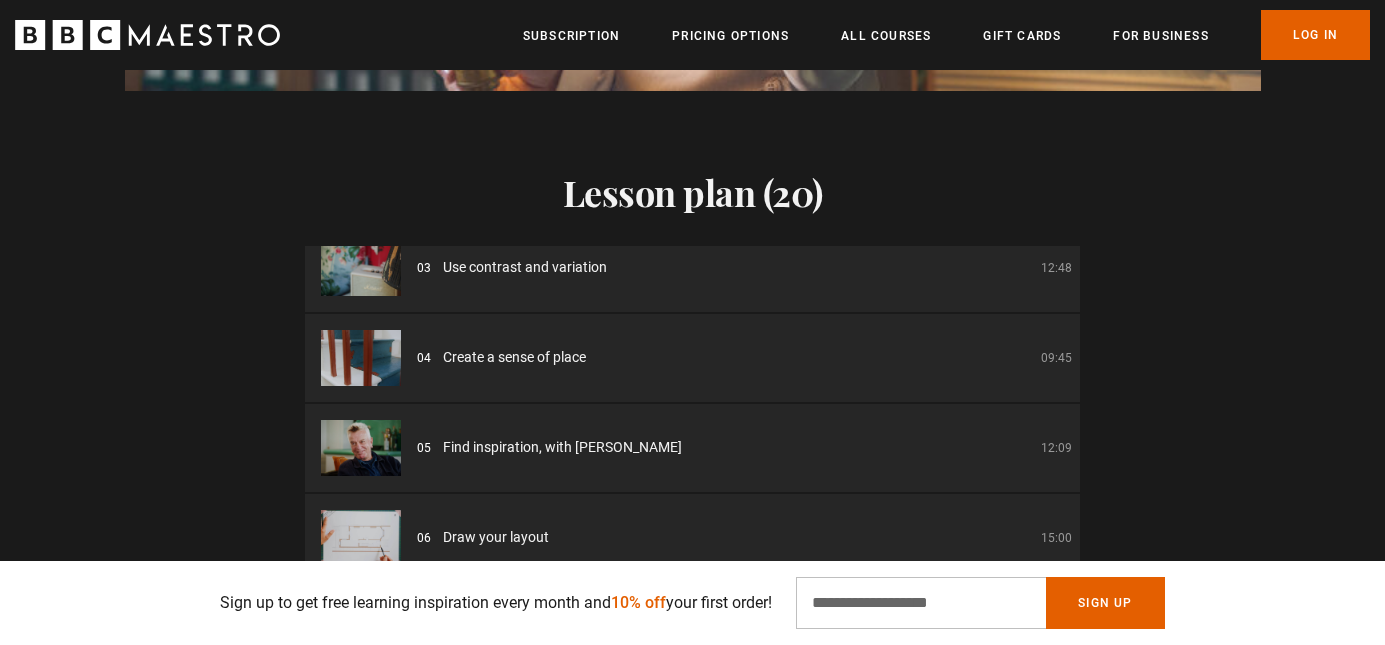 scroll, scrollTop: 205, scrollLeft: 0, axis: vertical 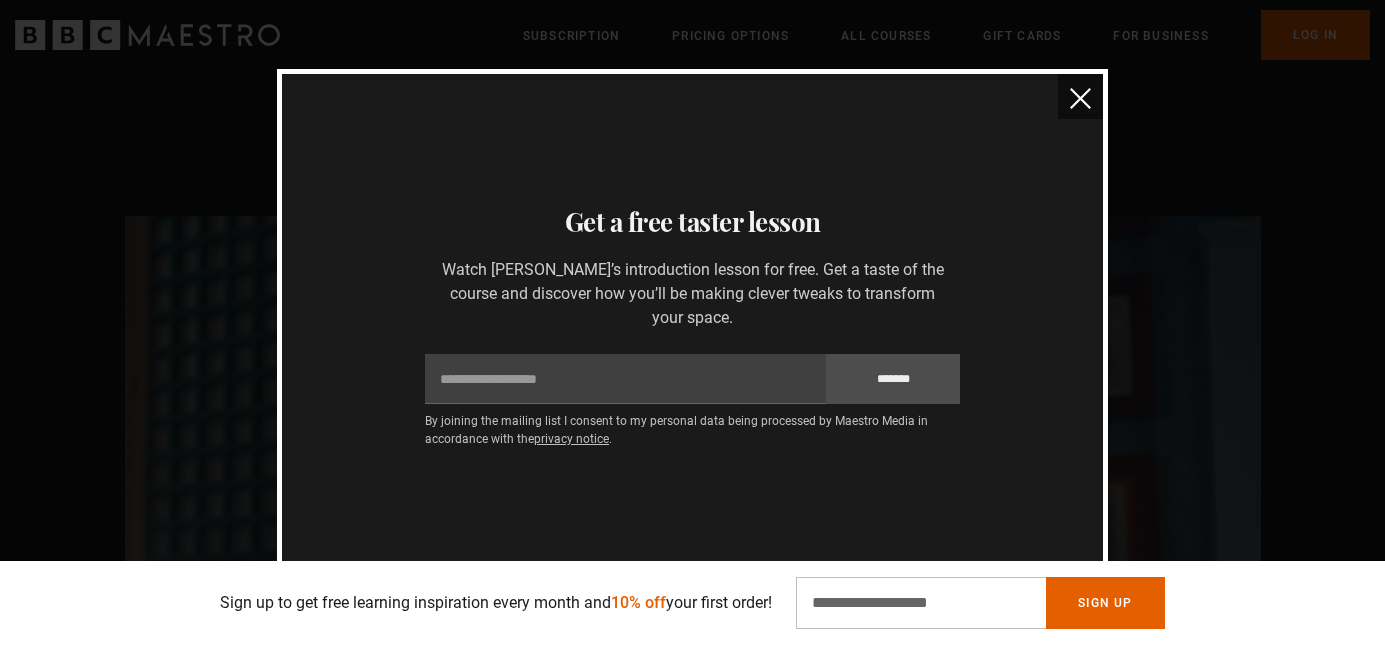 click at bounding box center [1080, 98] 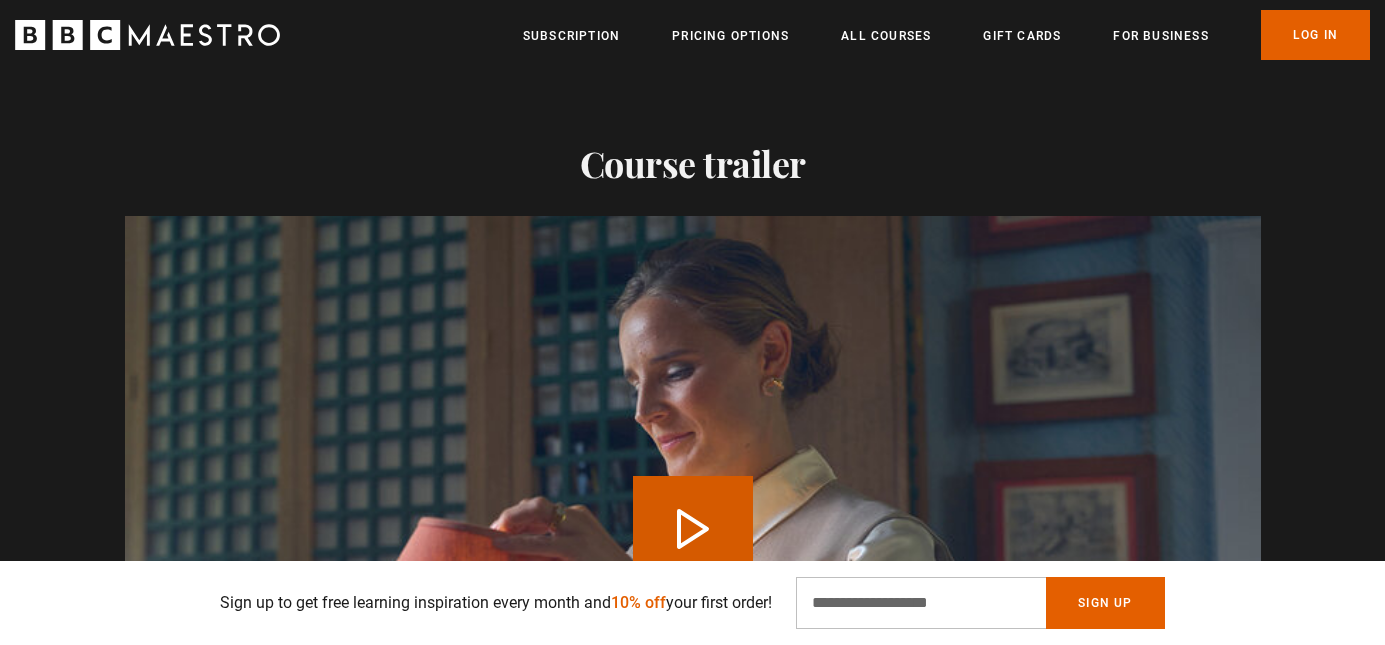 click on "Play Course overview for Interior Design with Beata Heuman Watch preview" at bounding box center (693, 536) 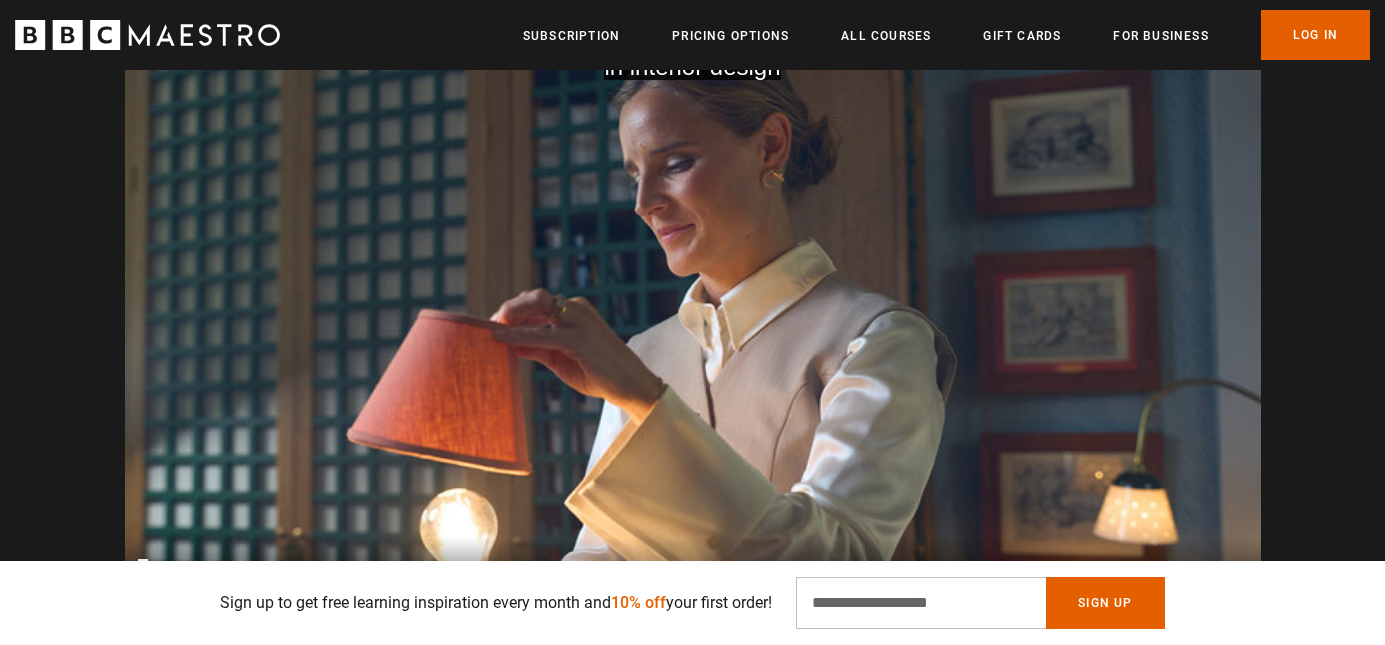 scroll, scrollTop: 0, scrollLeft: 524, axis: horizontal 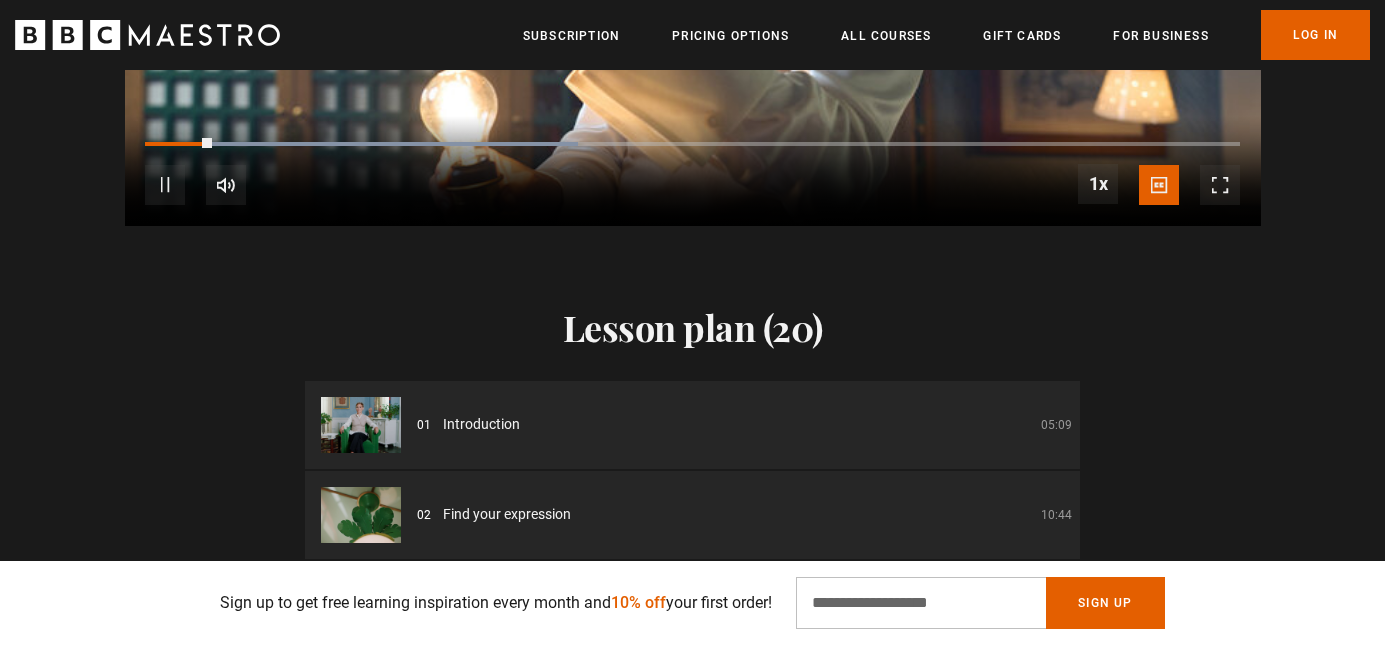 click at bounding box center (1220, 185) 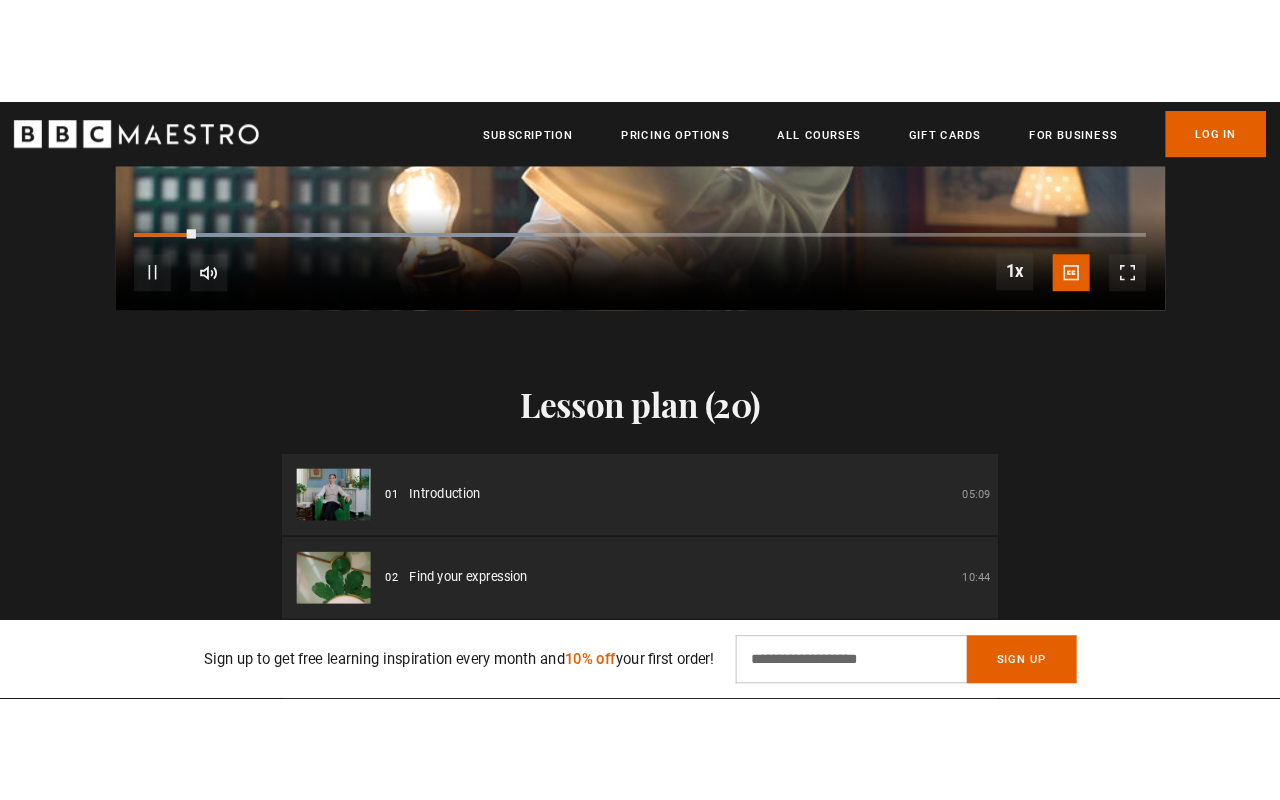 scroll, scrollTop: 0, scrollLeft: 0, axis: both 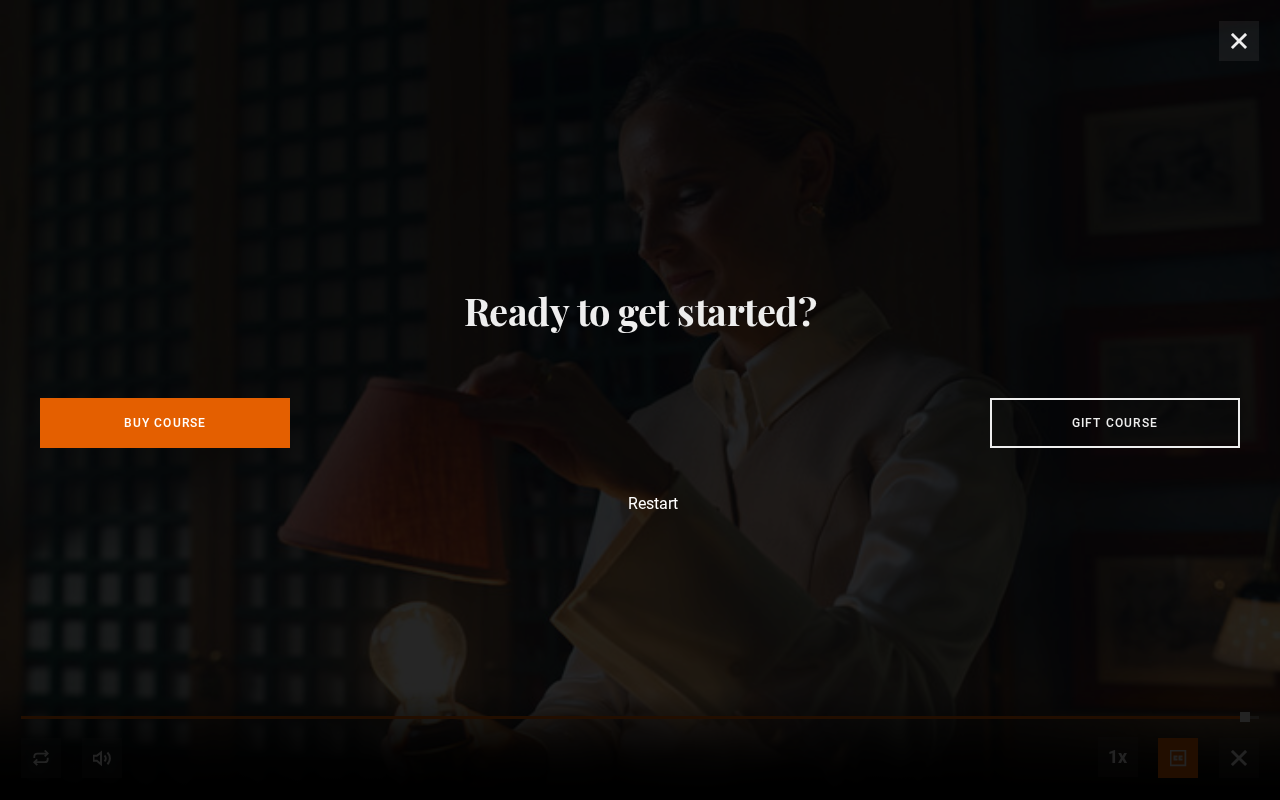 click on "Ready to get started?
Buy Course
Gift course
Restart" at bounding box center [640, 400] 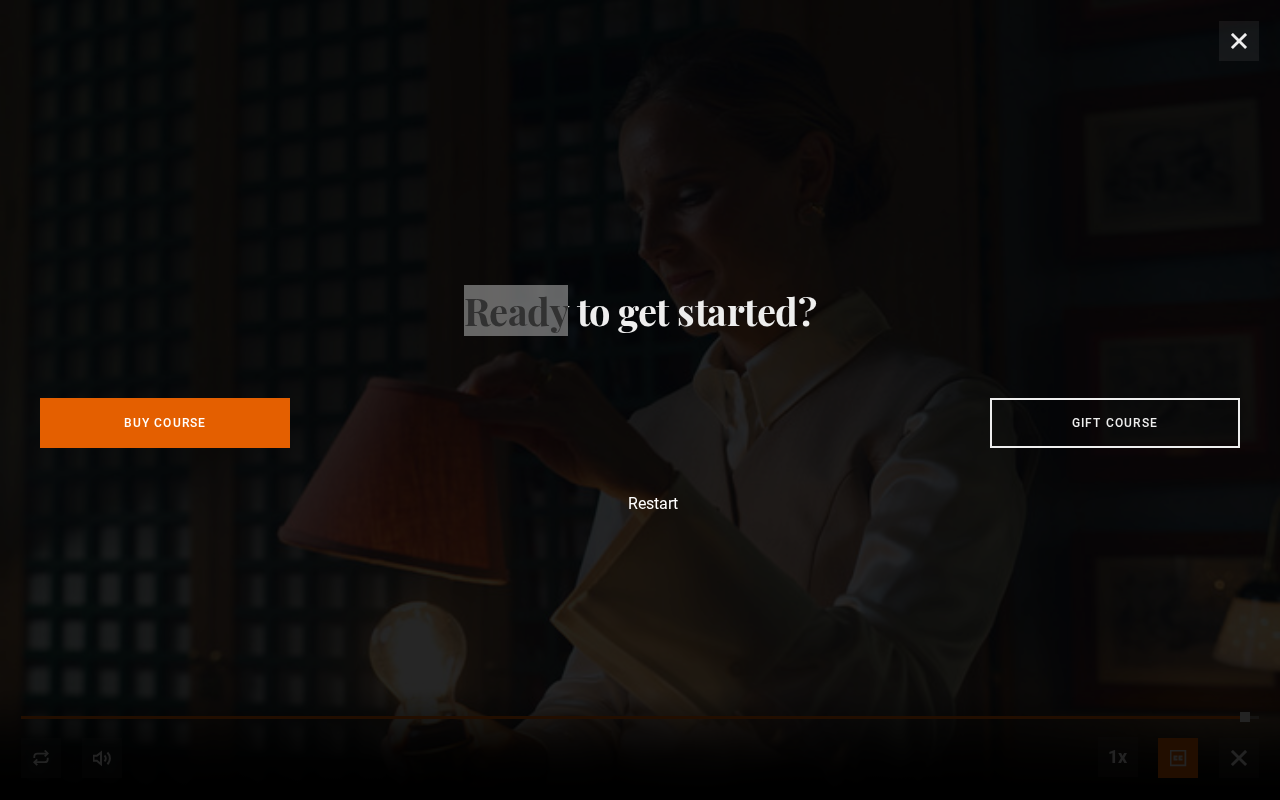 click on "Ready to get started?
Buy Course
Gift course
Restart" at bounding box center (640, 400) 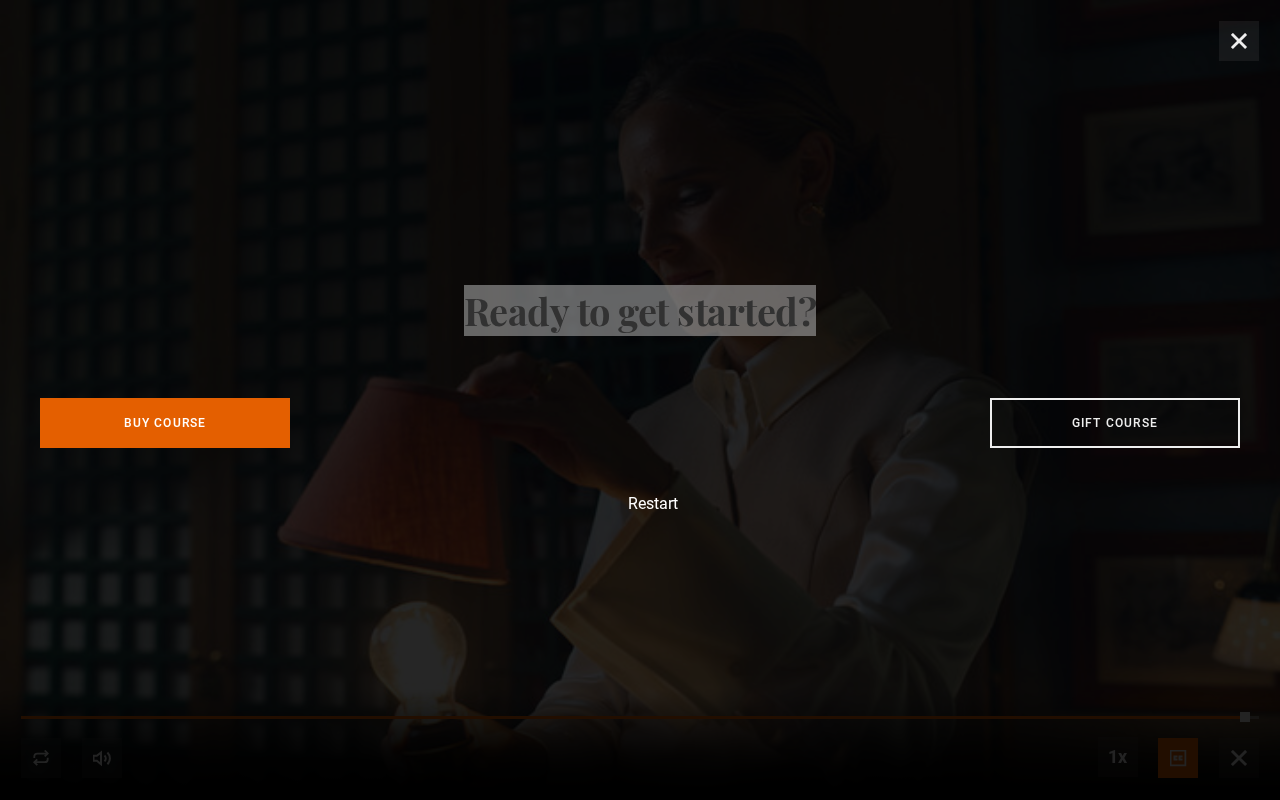 click on "Ready to get started?
Buy Course
Gift course
Restart" at bounding box center (640, 400) 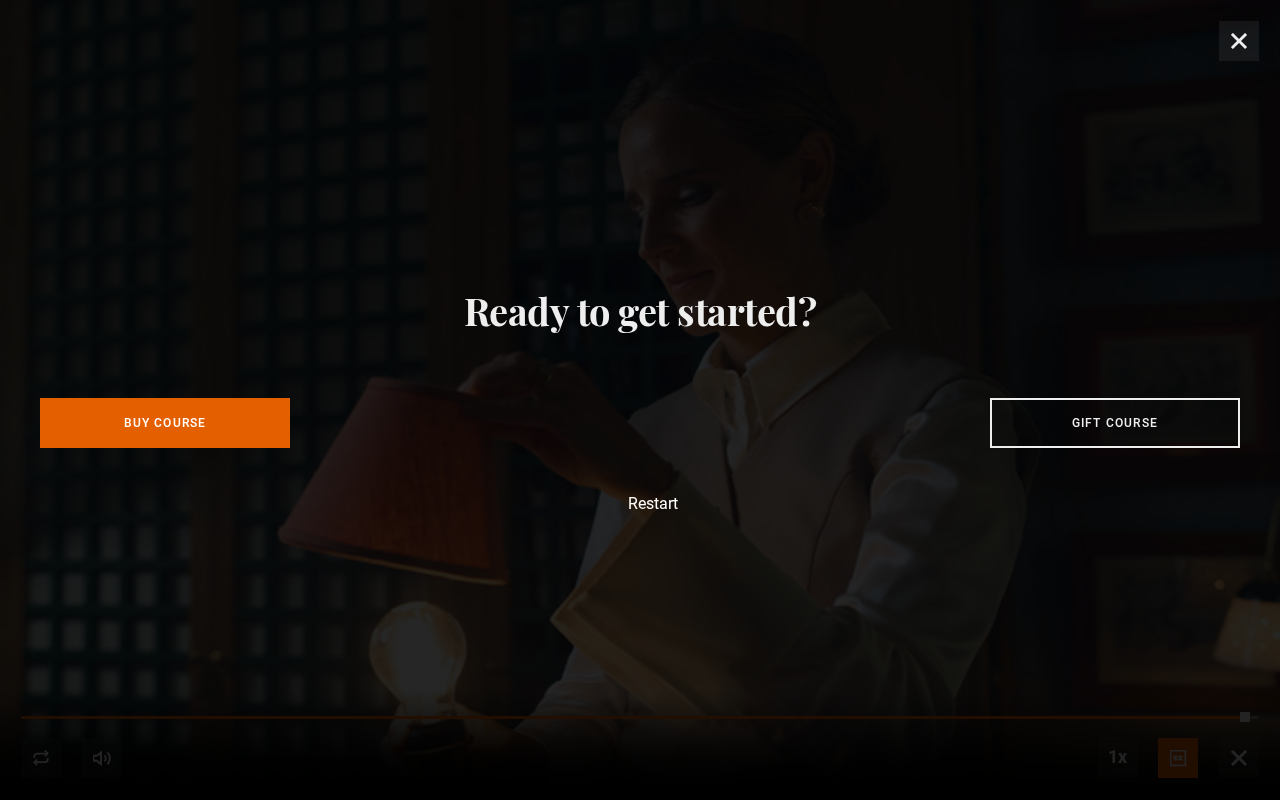 click on "Ready to get started?
Buy Course
Gift course
Restart" at bounding box center (640, 400) 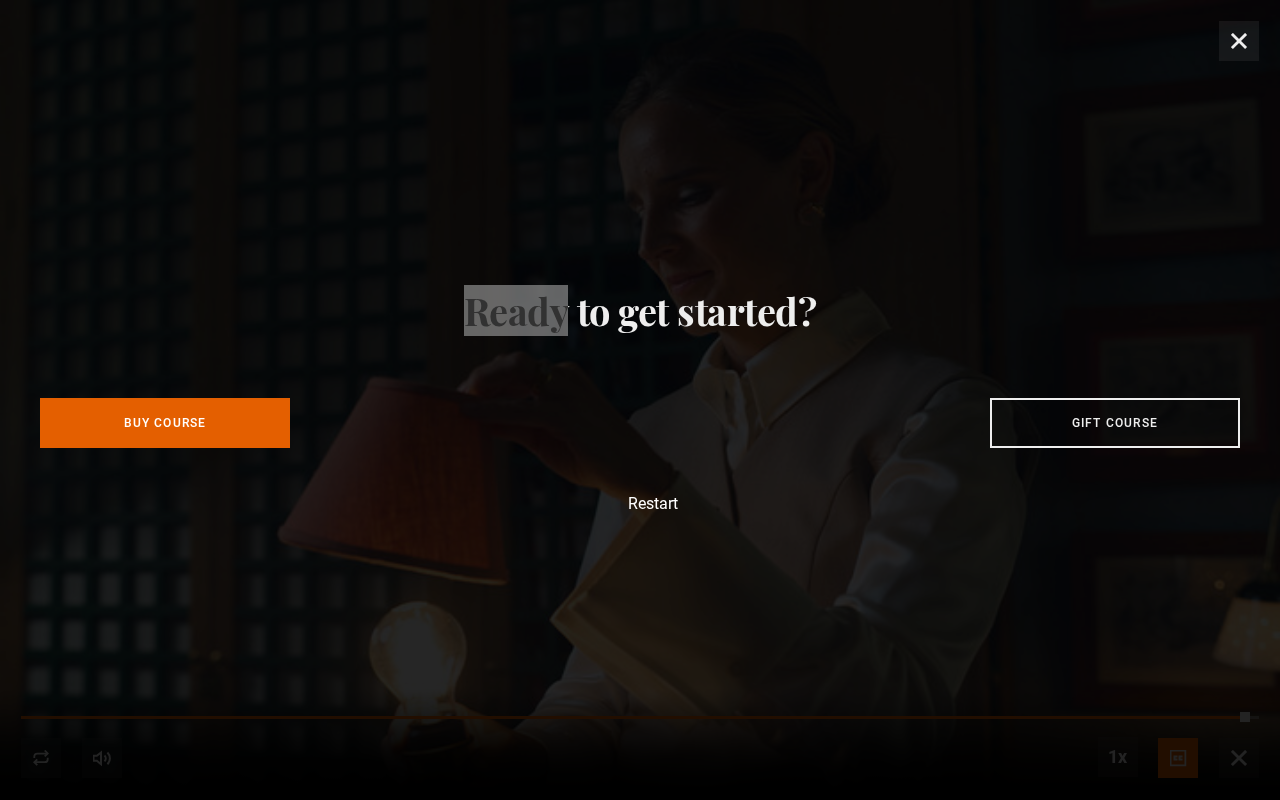 click on "Ready to get started?
Buy Course
Gift course
Restart" at bounding box center [640, 400] 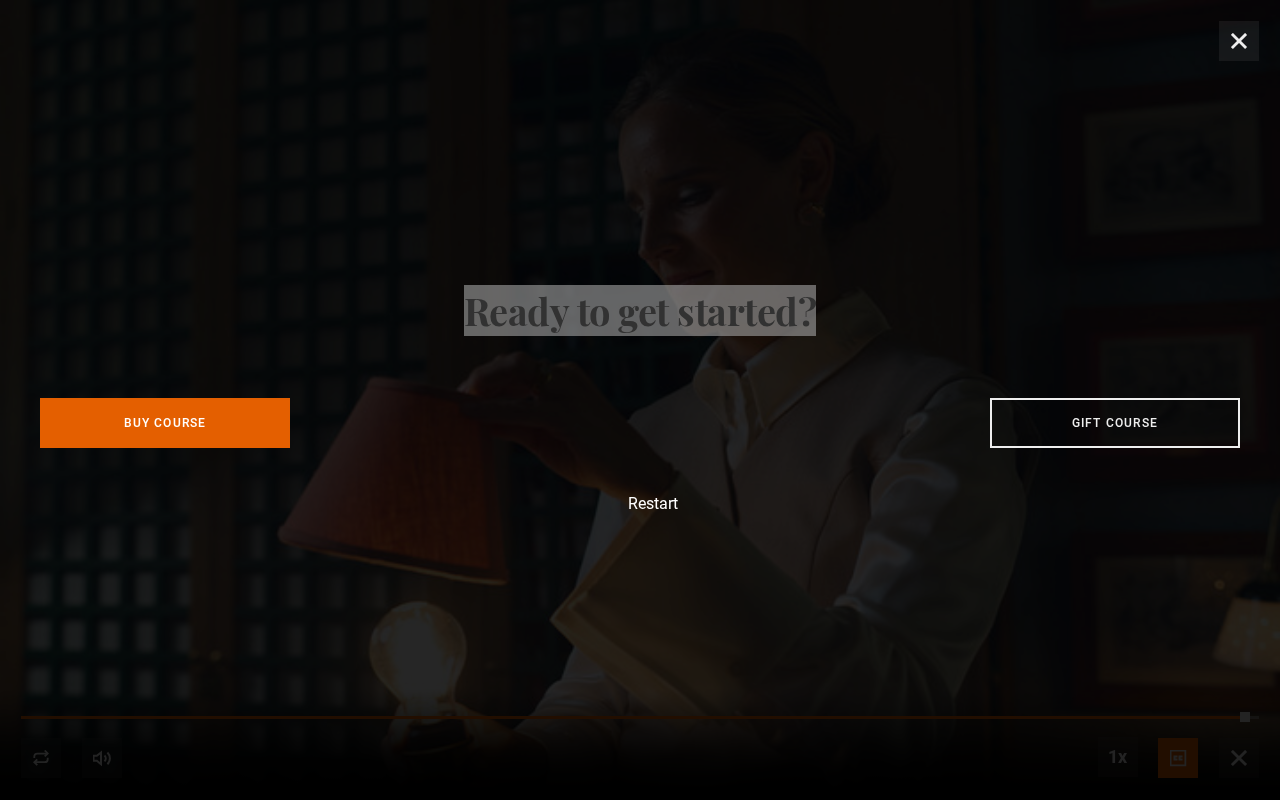 click on "Ready to get started?
Buy Course
Gift course
Restart" at bounding box center (640, 400) 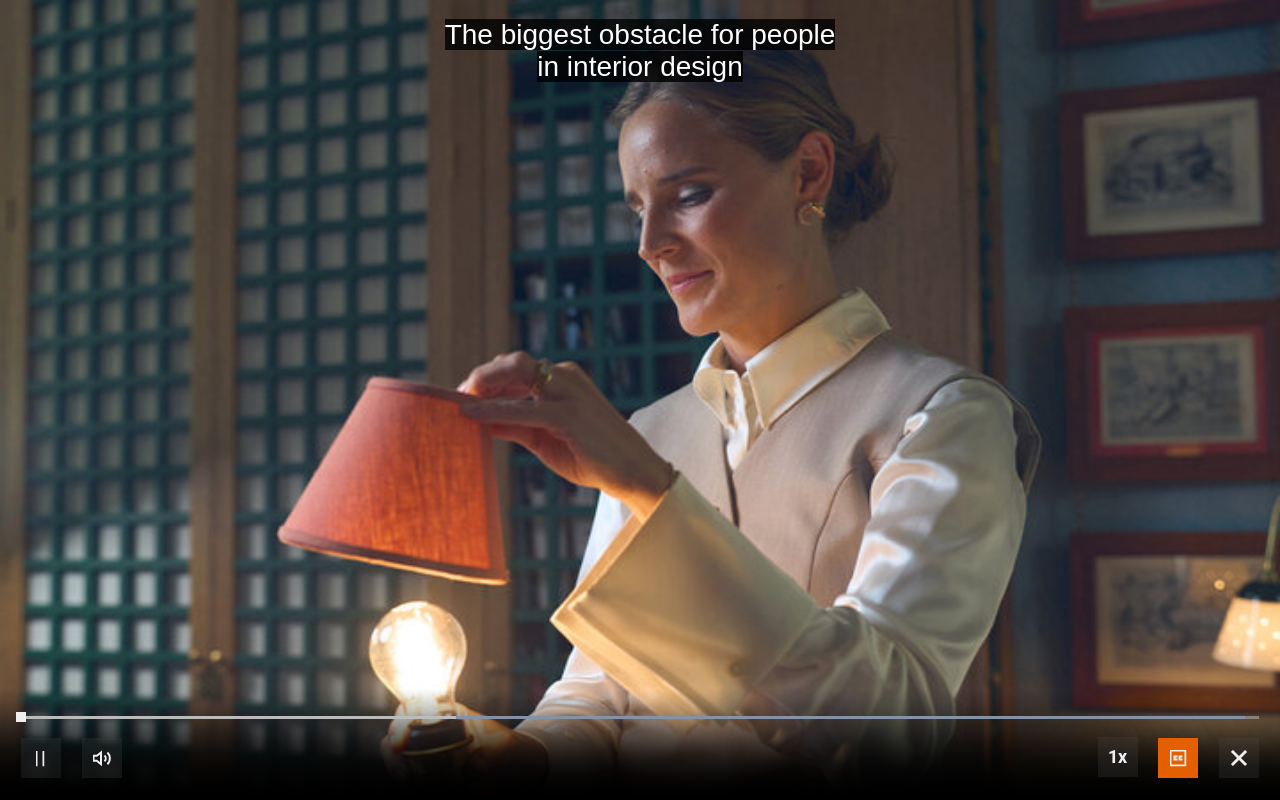 click at bounding box center [1239, 758] 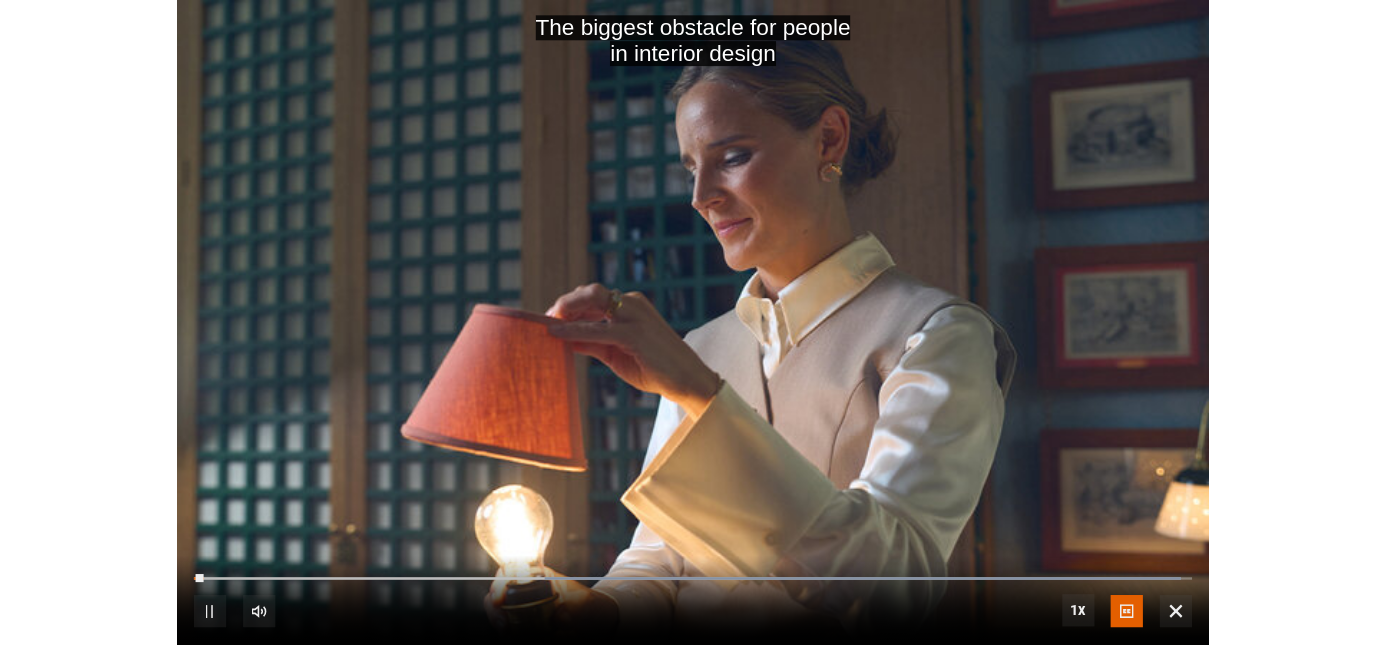 scroll, scrollTop: 2562, scrollLeft: 0, axis: vertical 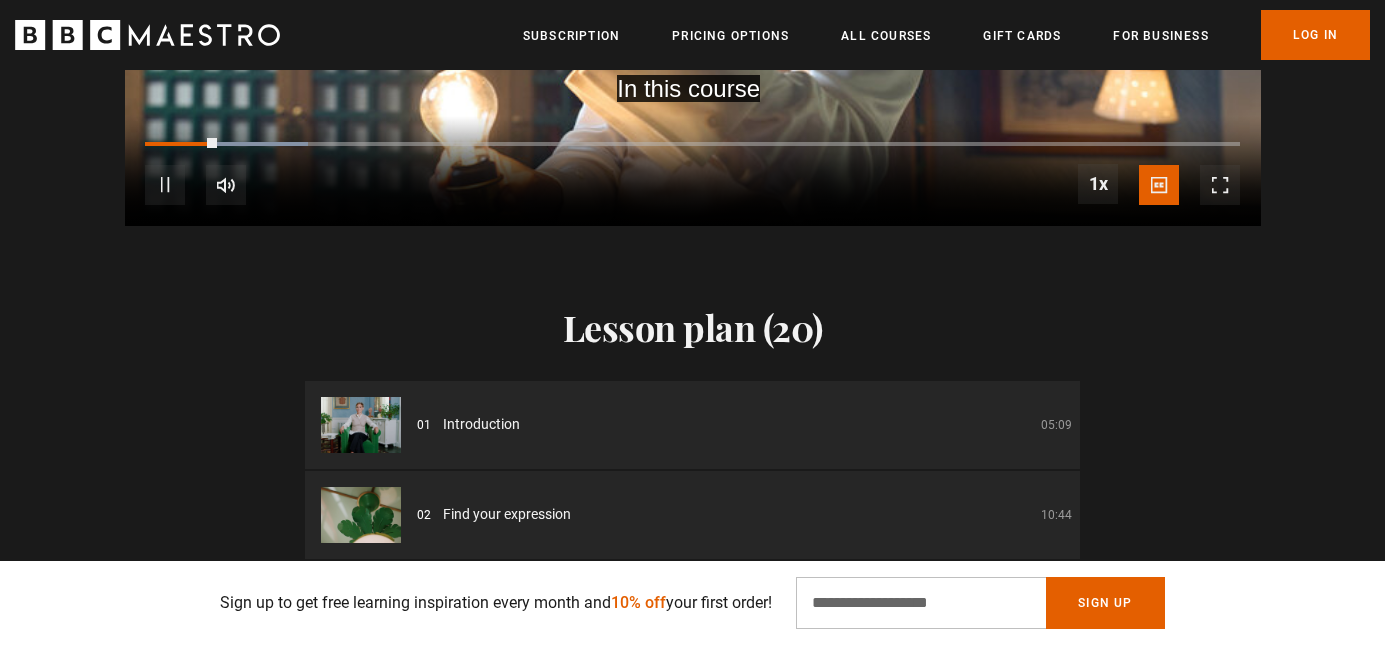 click 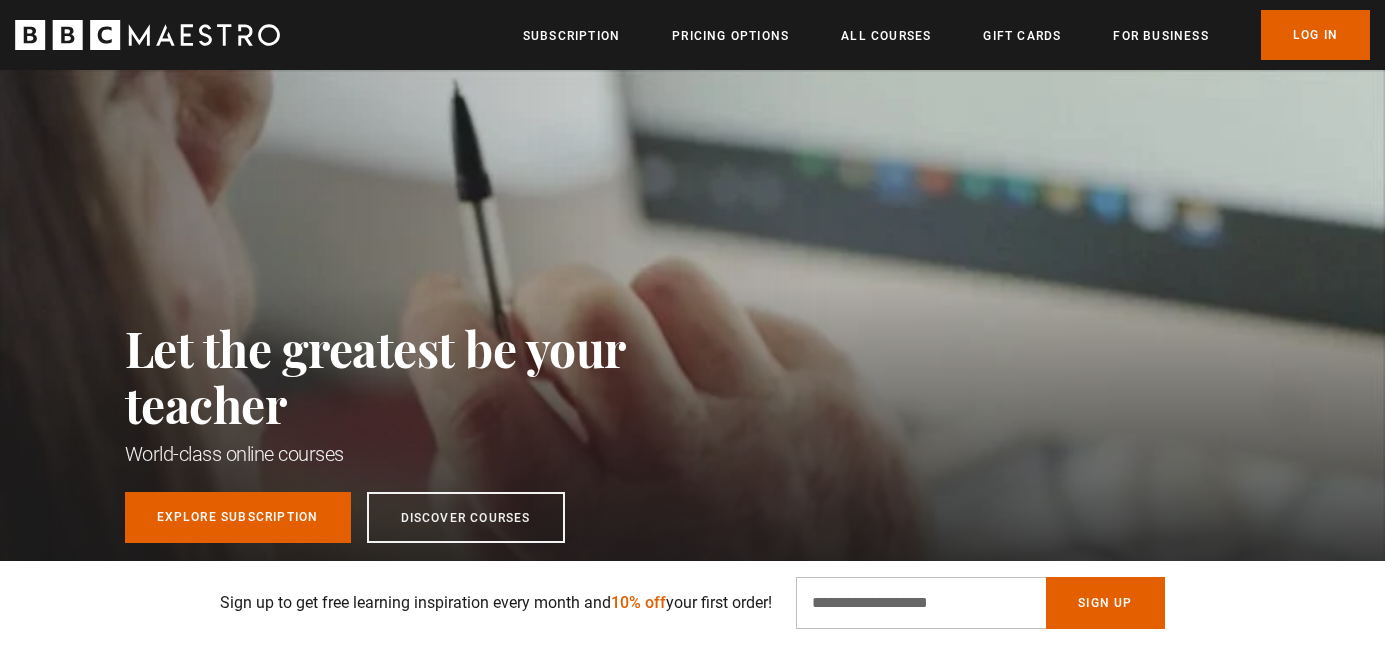 scroll, scrollTop: 518, scrollLeft: 0, axis: vertical 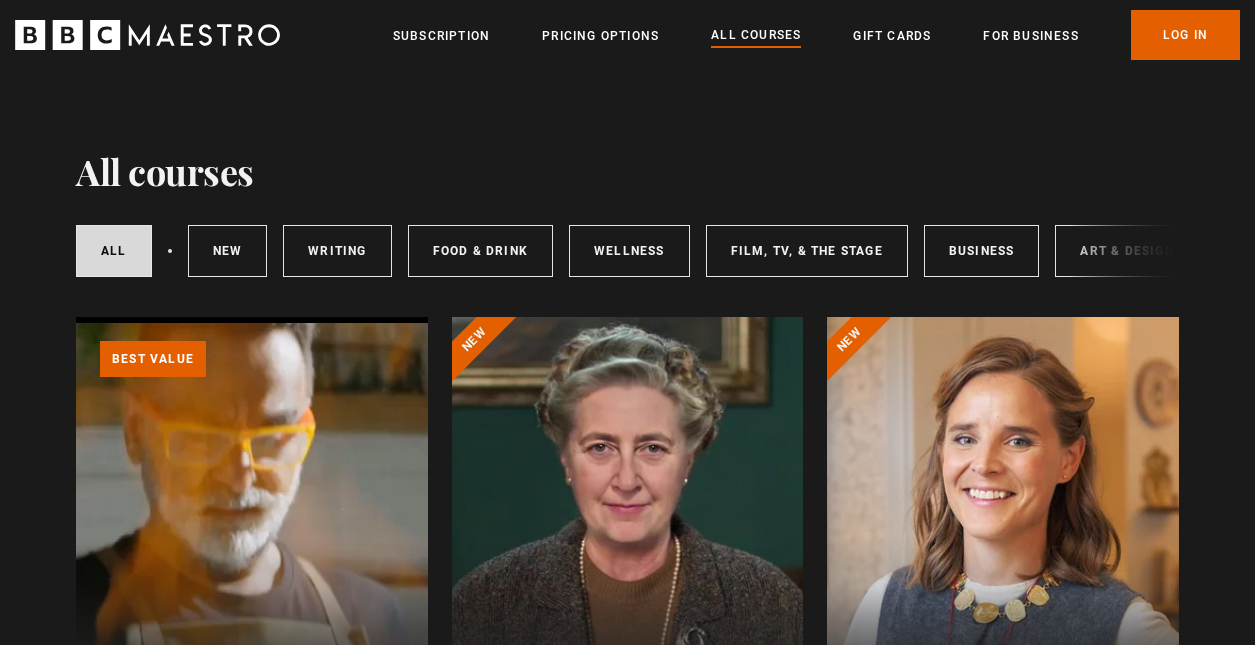 click 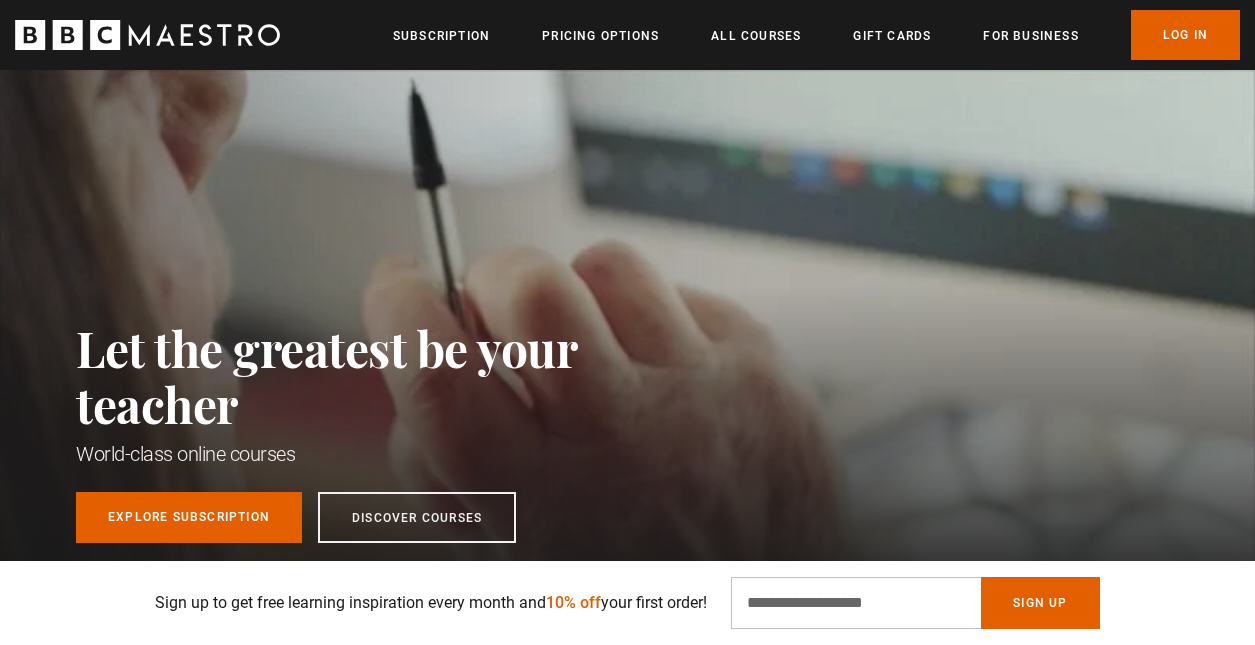scroll, scrollTop: 602, scrollLeft: 0, axis: vertical 